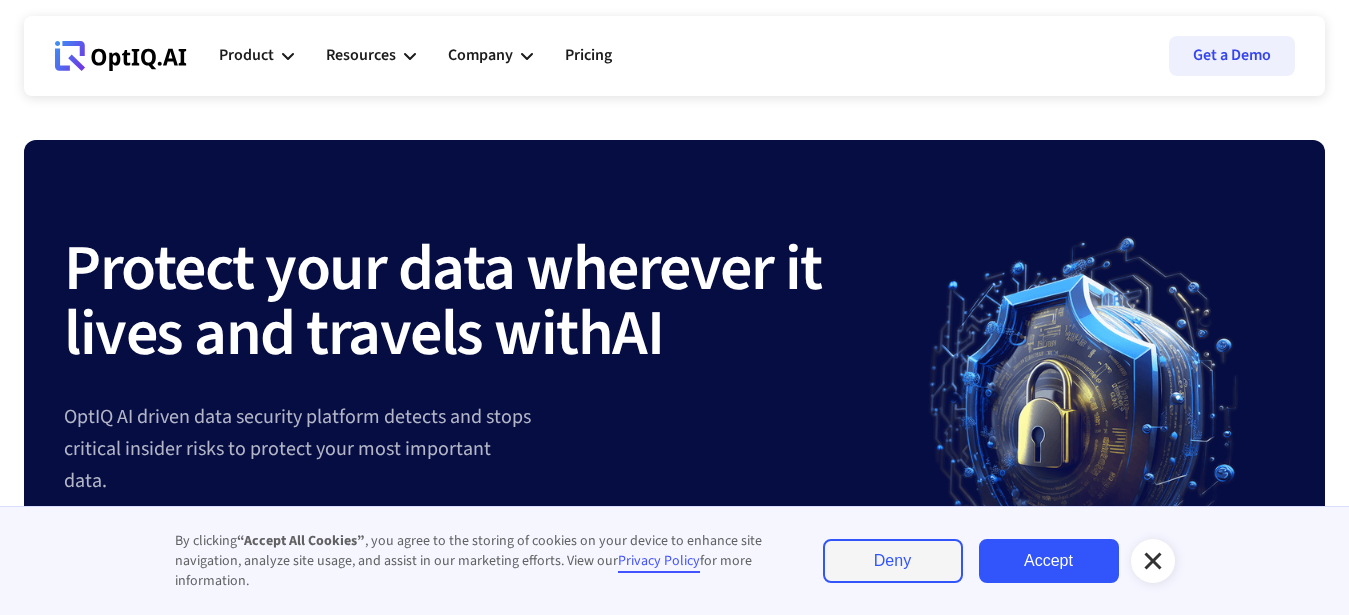 scroll, scrollTop: 0, scrollLeft: 0, axis: both 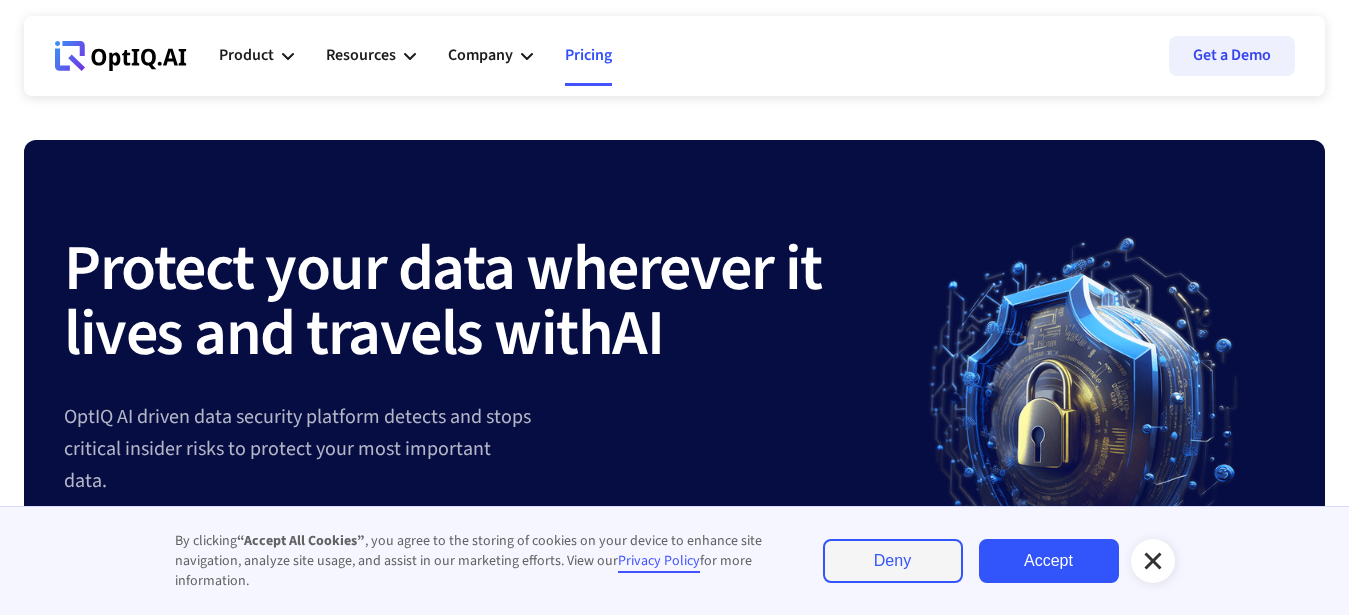 click on "Pricing" at bounding box center (588, 56) 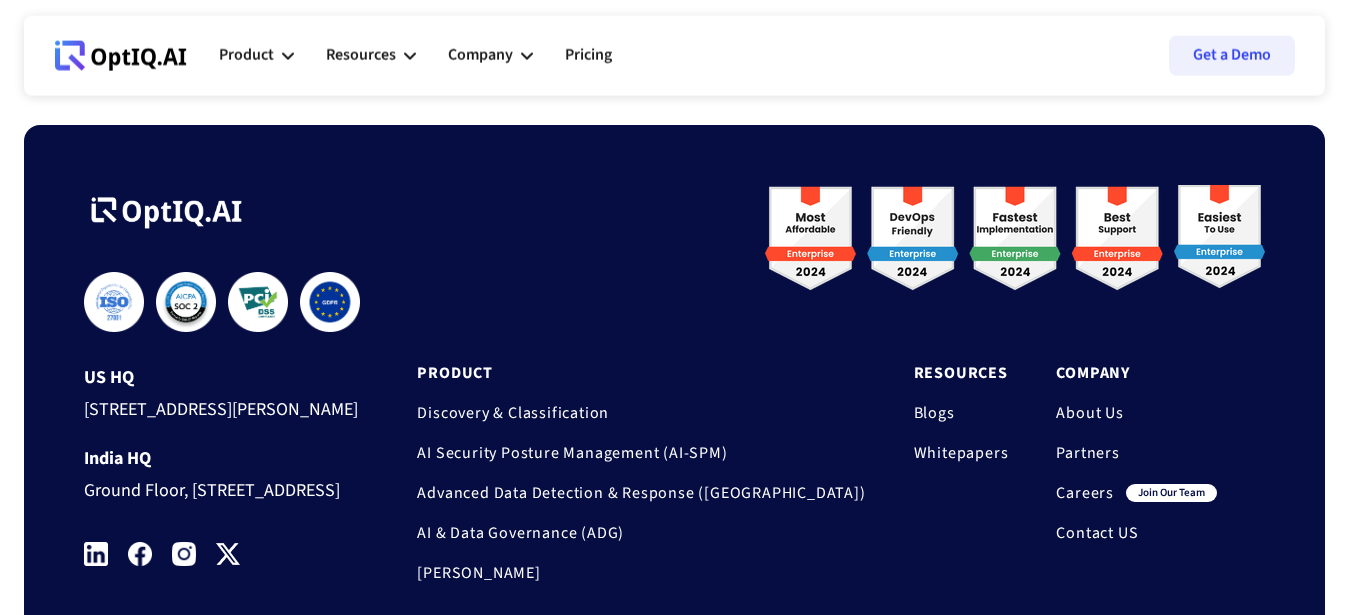 scroll, scrollTop: 714, scrollLeft: 0, axis: vertical 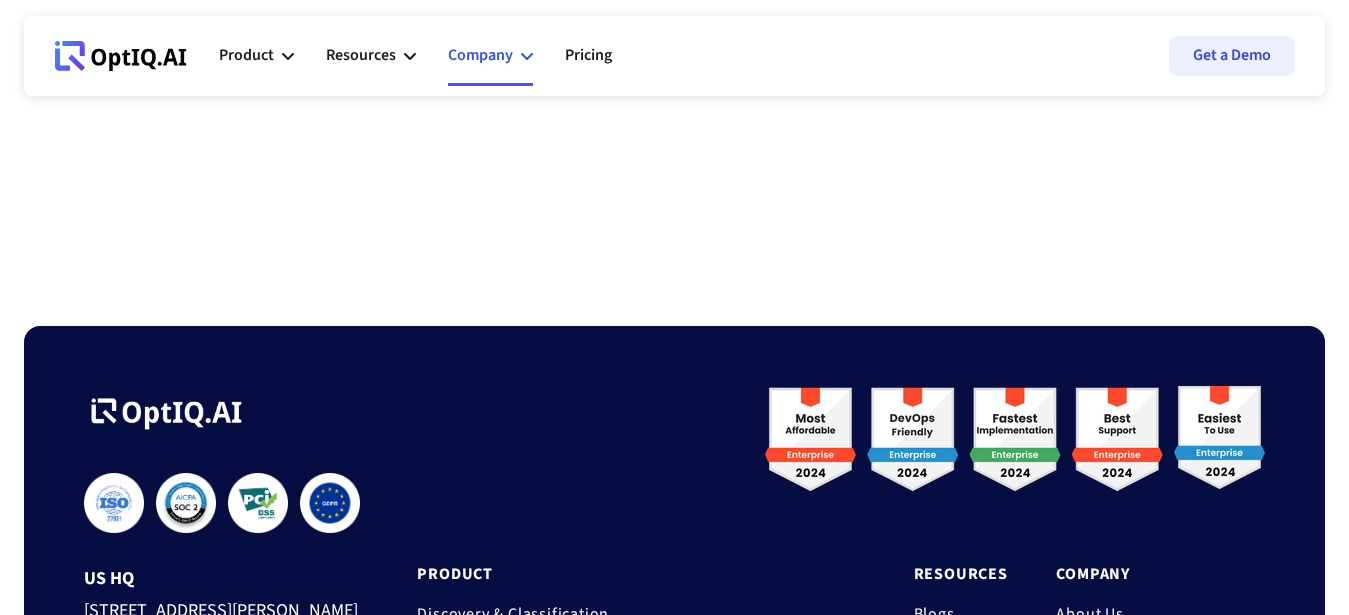 click on "Company" at bounding box center [480, 55] 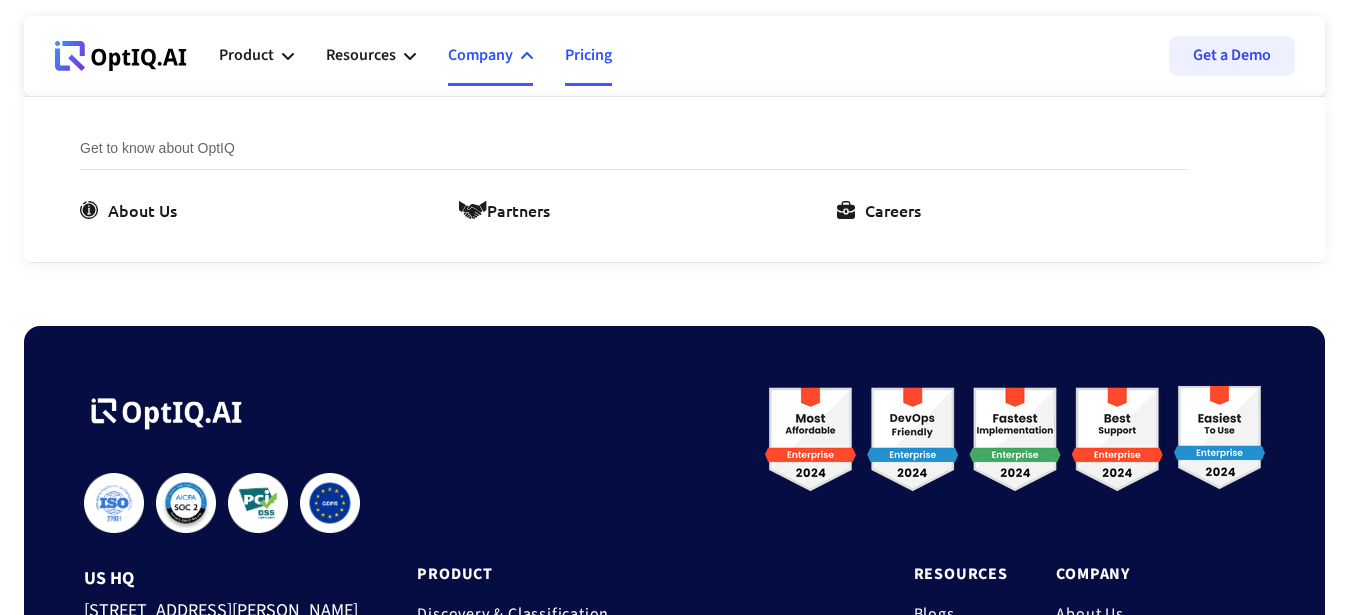 click on "Pricing" at bounding box center (588, 56) 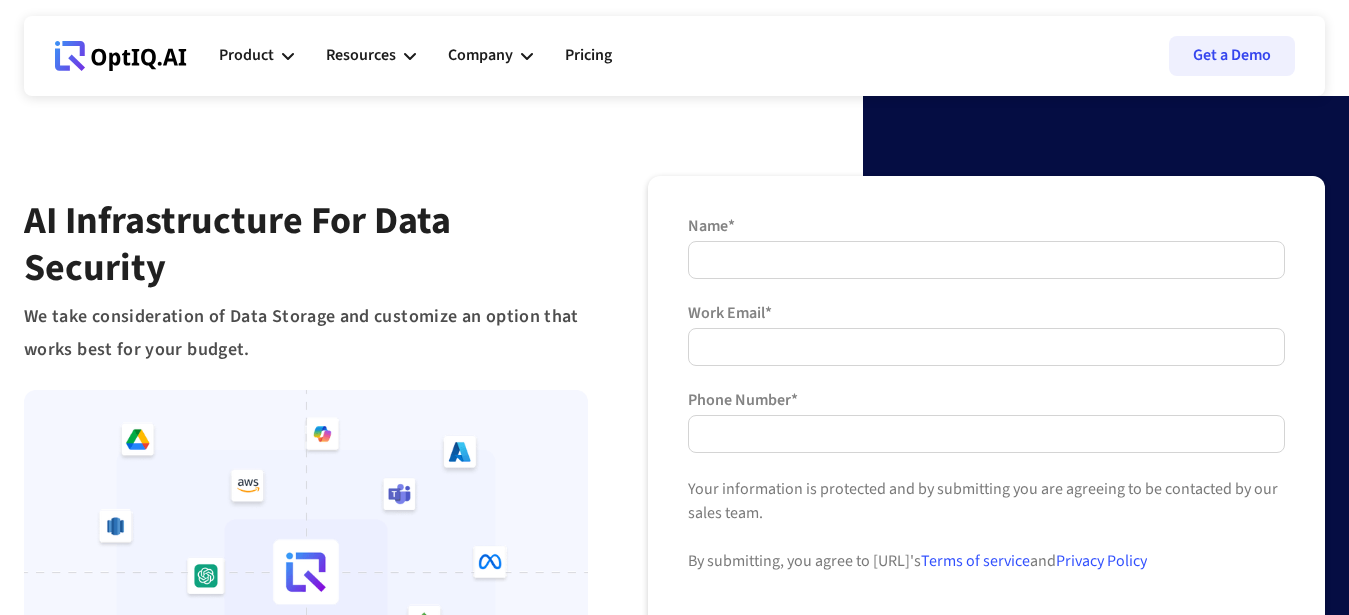 scroll, scrollTop: 0, scrollLeft: 0, axis: both 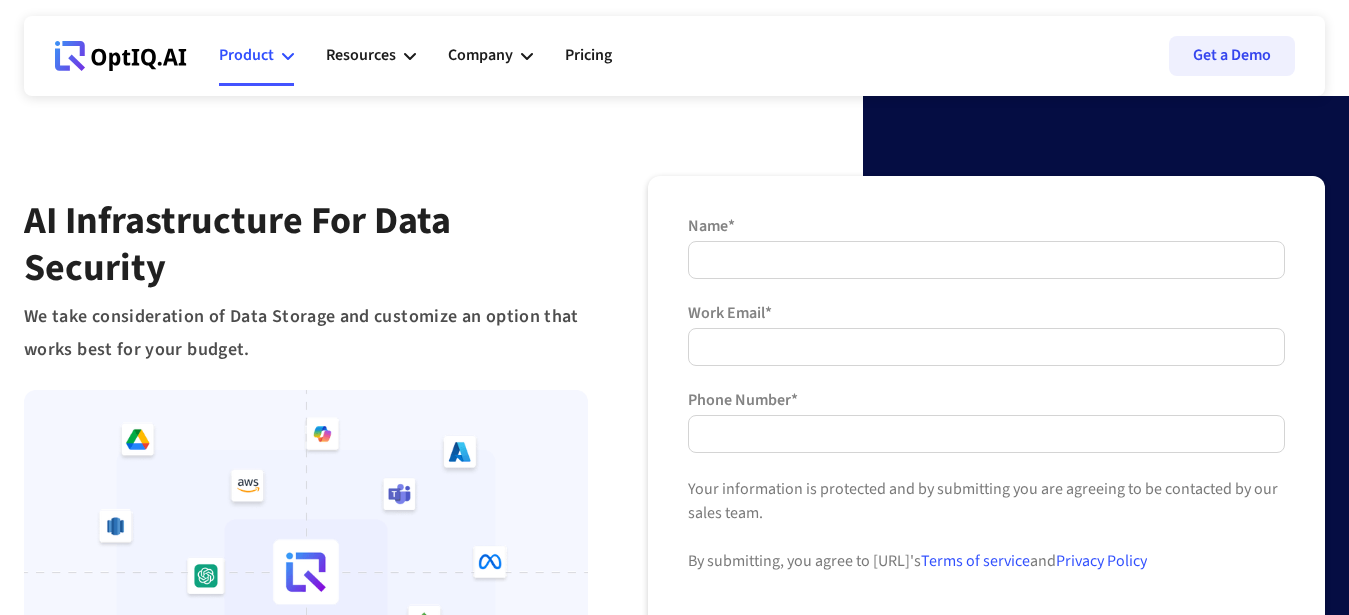 click on "Product" at bounding box center (256, 56) 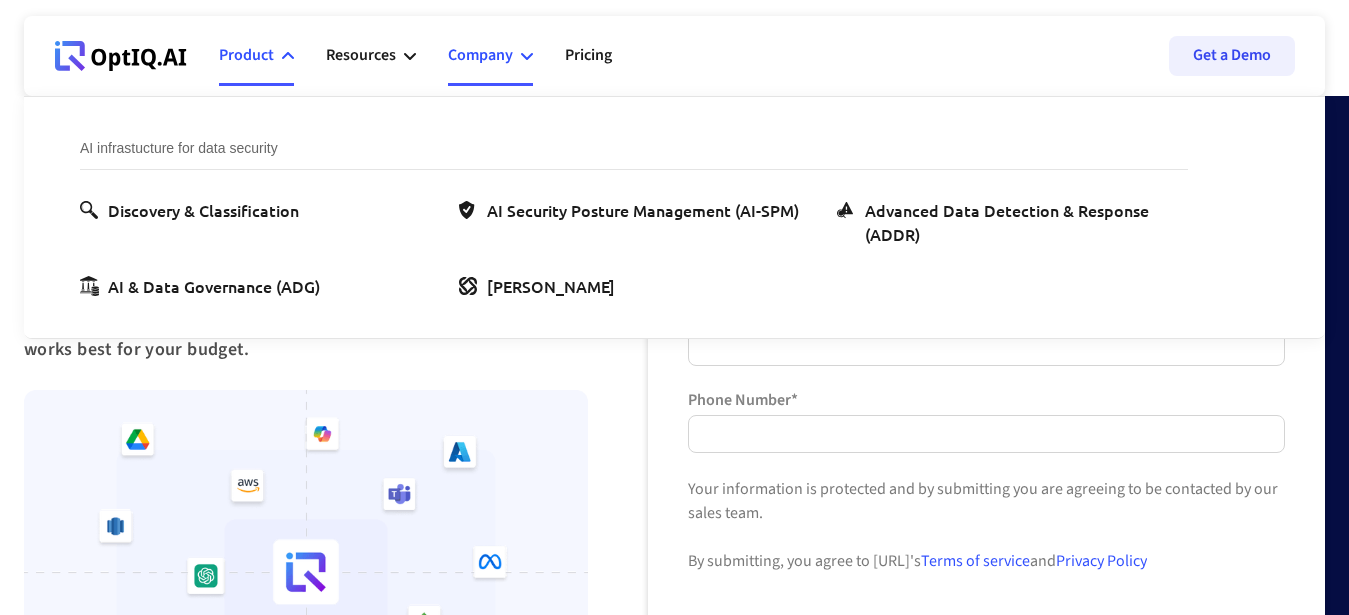 click on "Company" at bounding box center (480, 55) 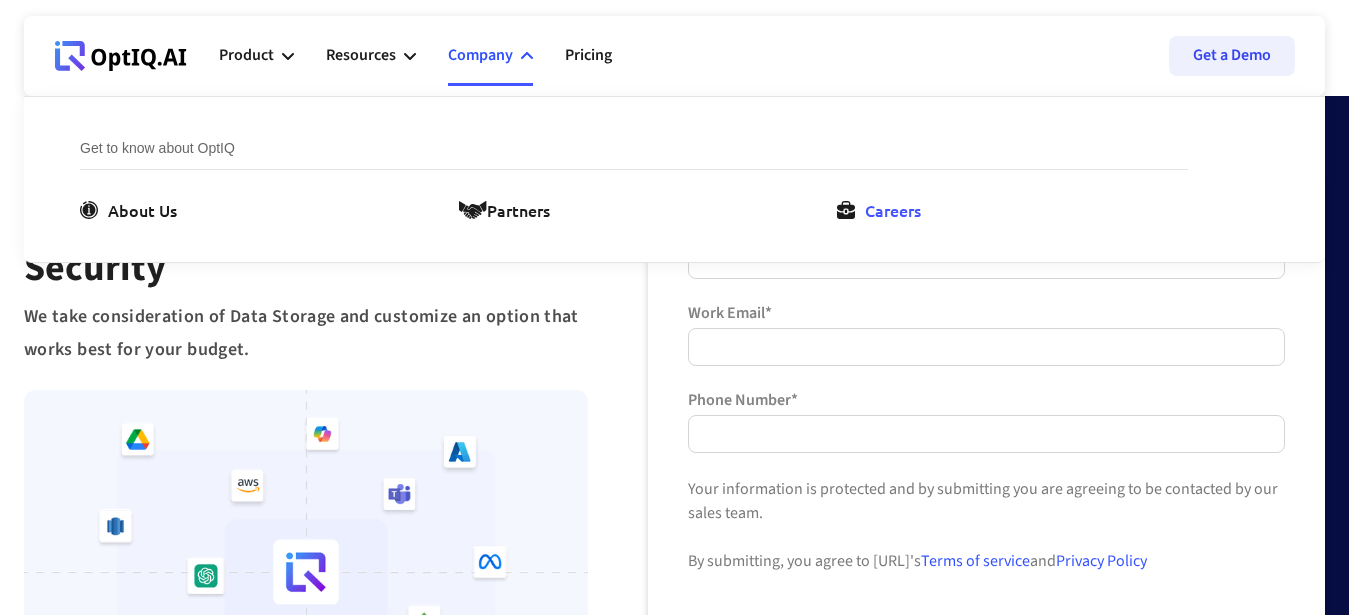 click on "Careers" at bounding box center [893, 210] 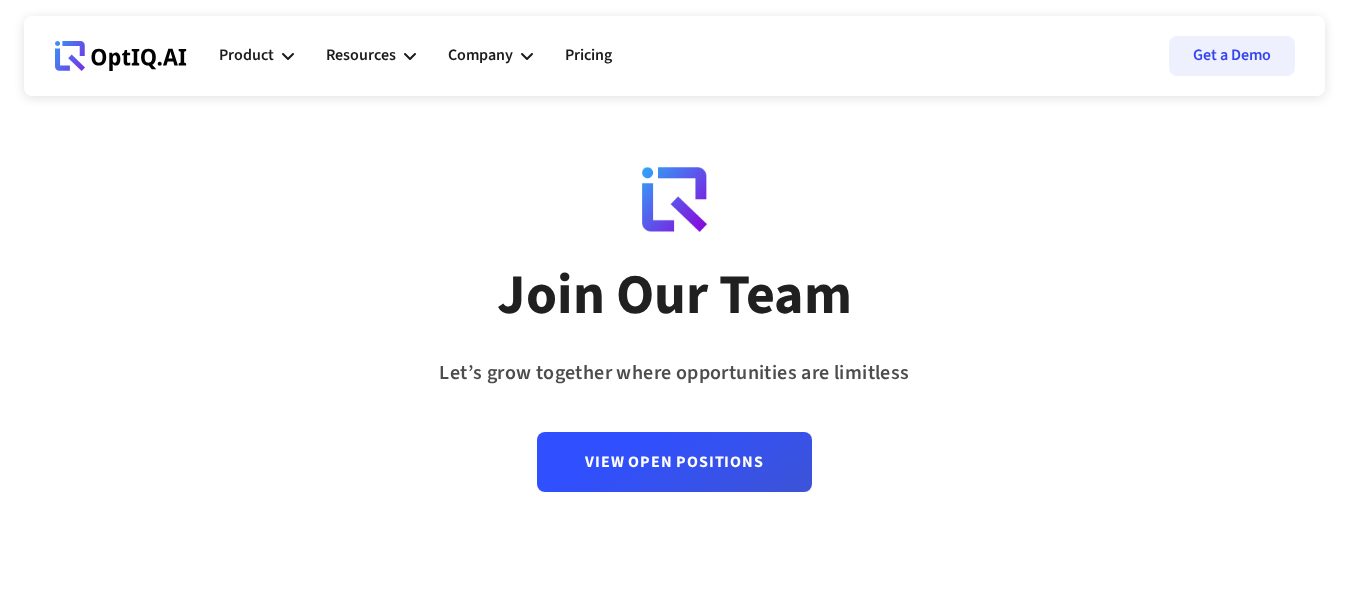 scroll, scrollTop: 0, scrollLeft: 0, axis: both 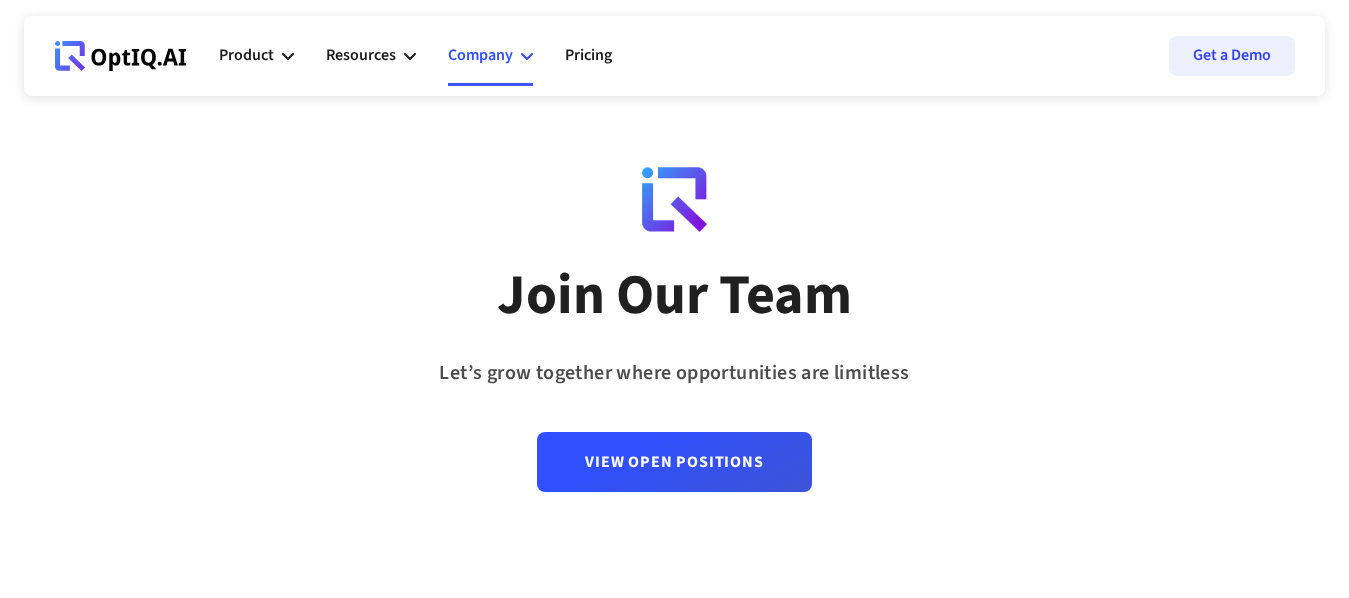 click on "Company" at bounding box center [480, 55] 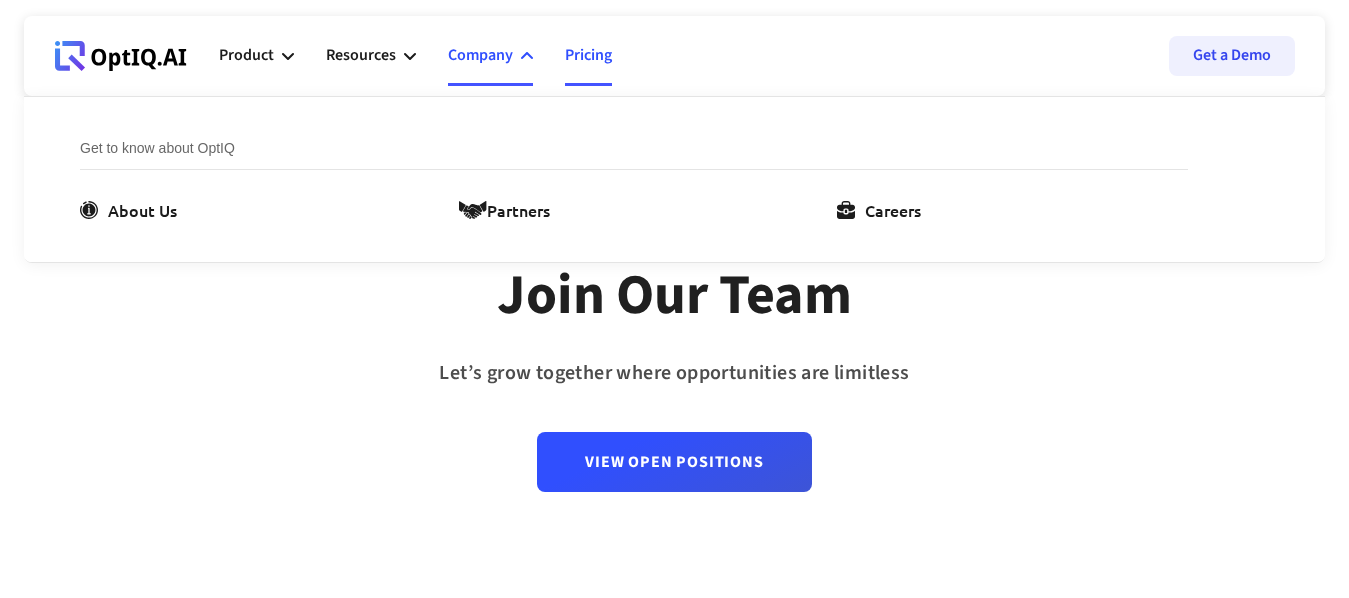 click on "Pricing" at bounding box center [588, 56] 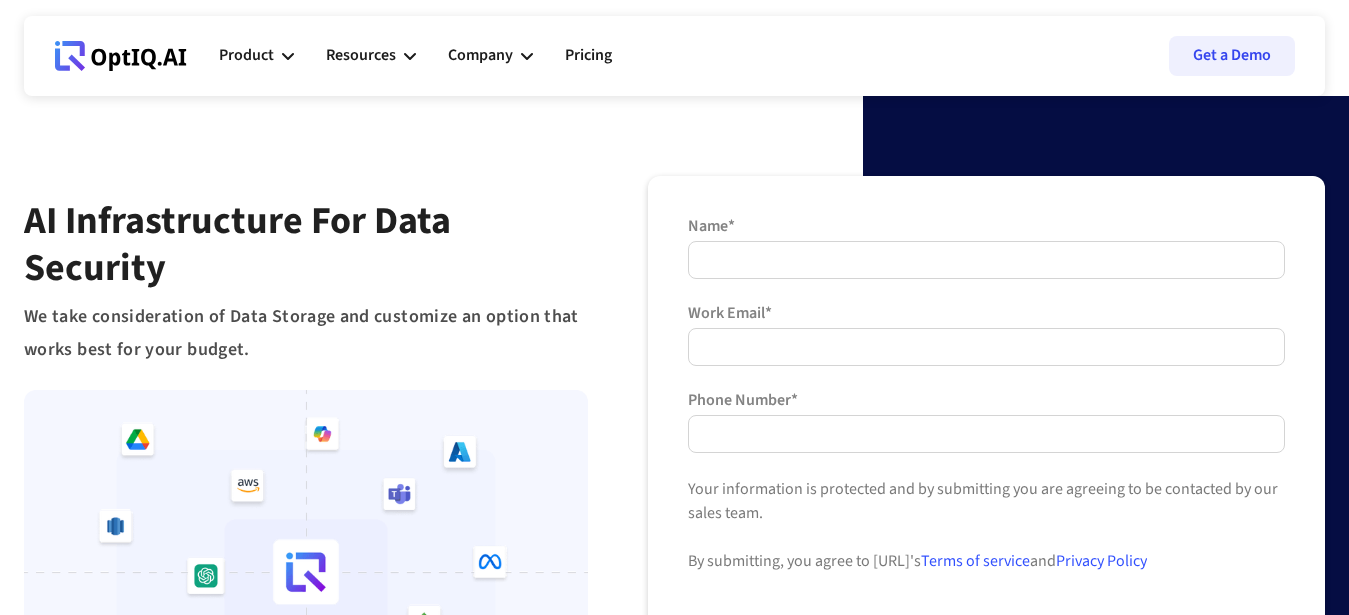 scroll, scrollTop: 0, scrollLeft: 0, axis: both 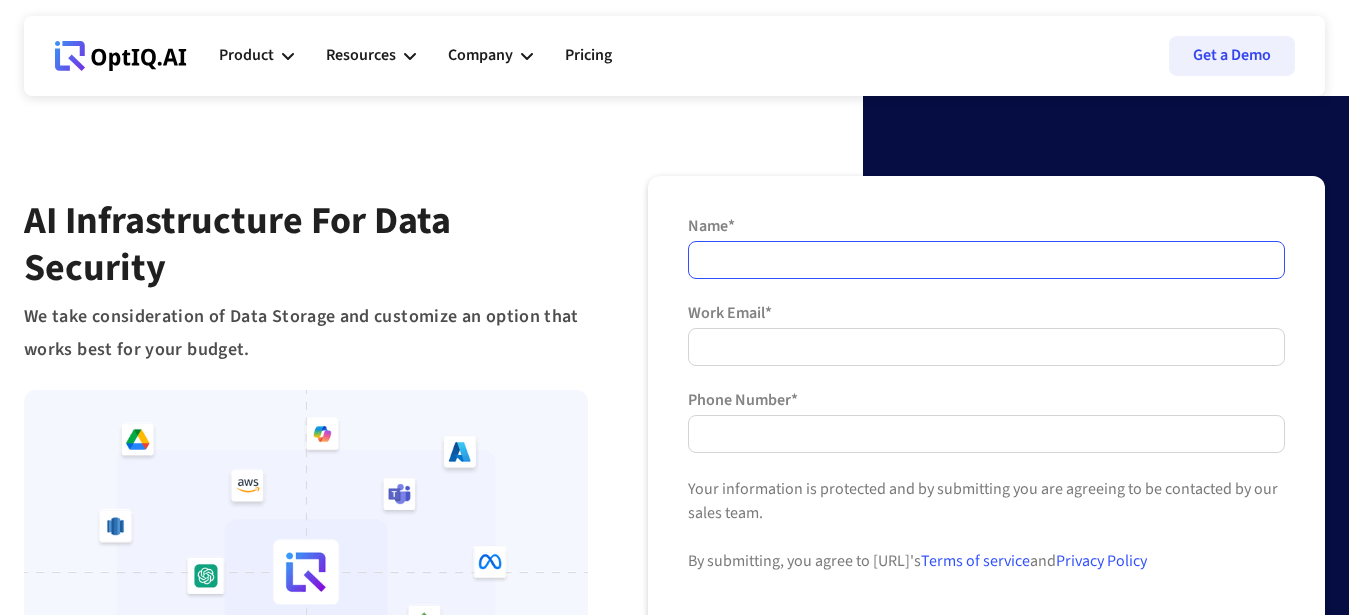 click at bounding box center (986, 260) 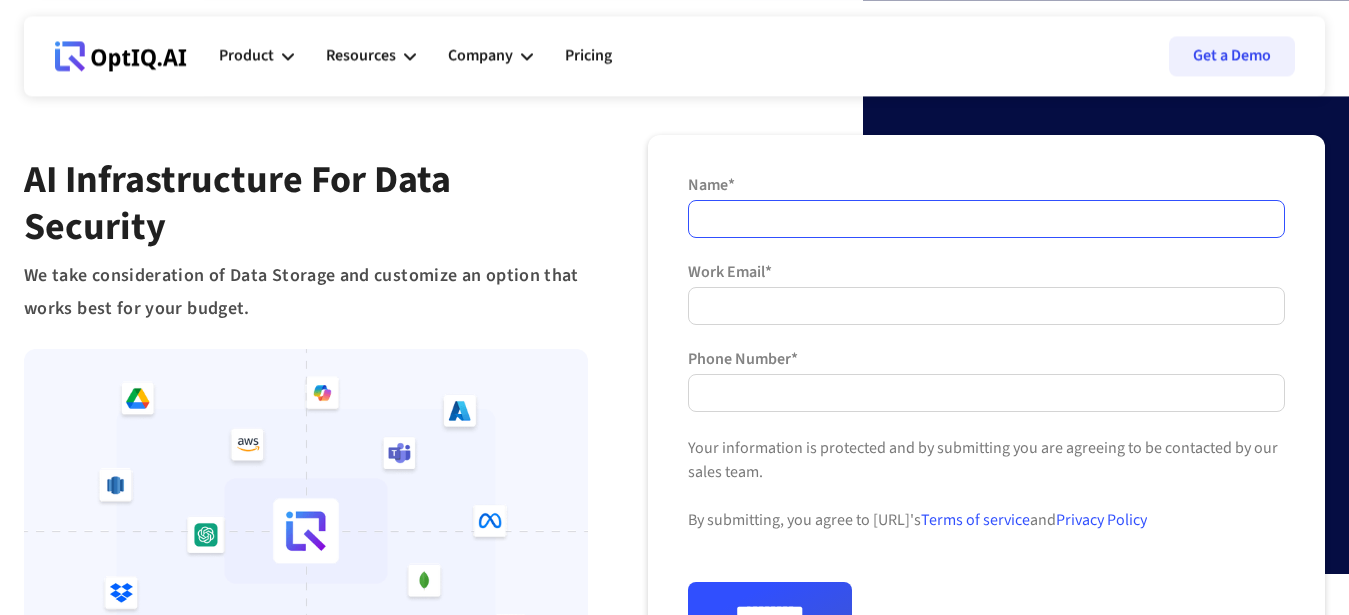 scroll, scrollTop: 0, scrollLeft: 0, axis: both 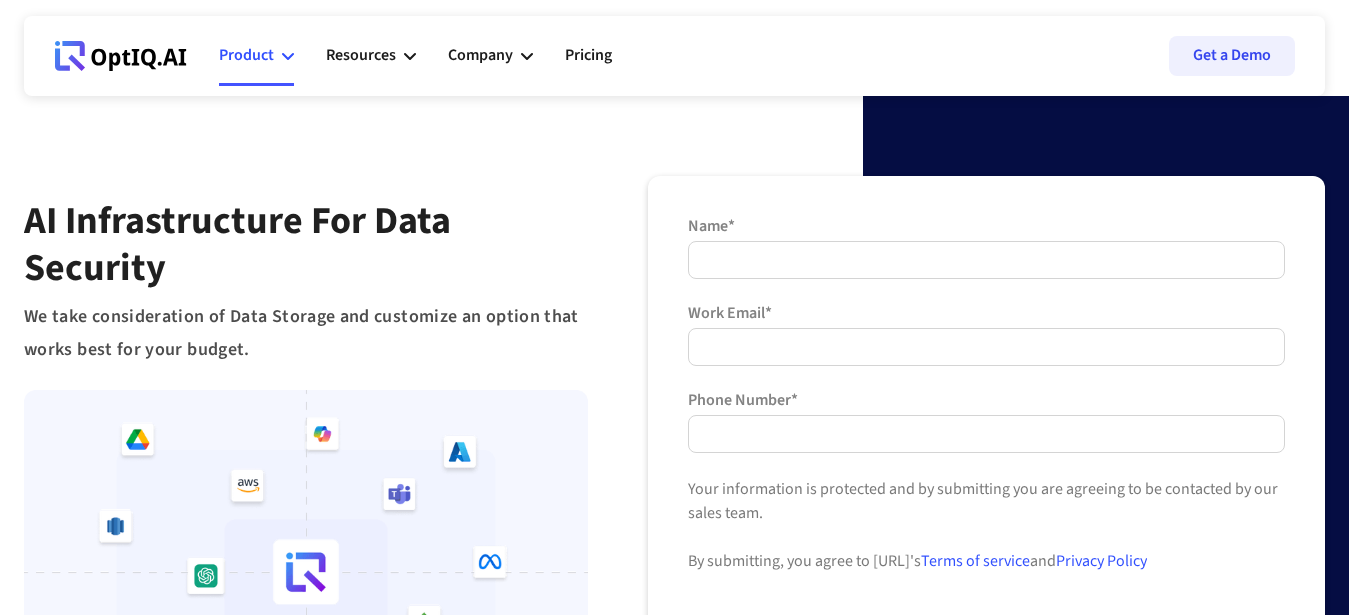 click on "Product" at bounding box center (256, 56) 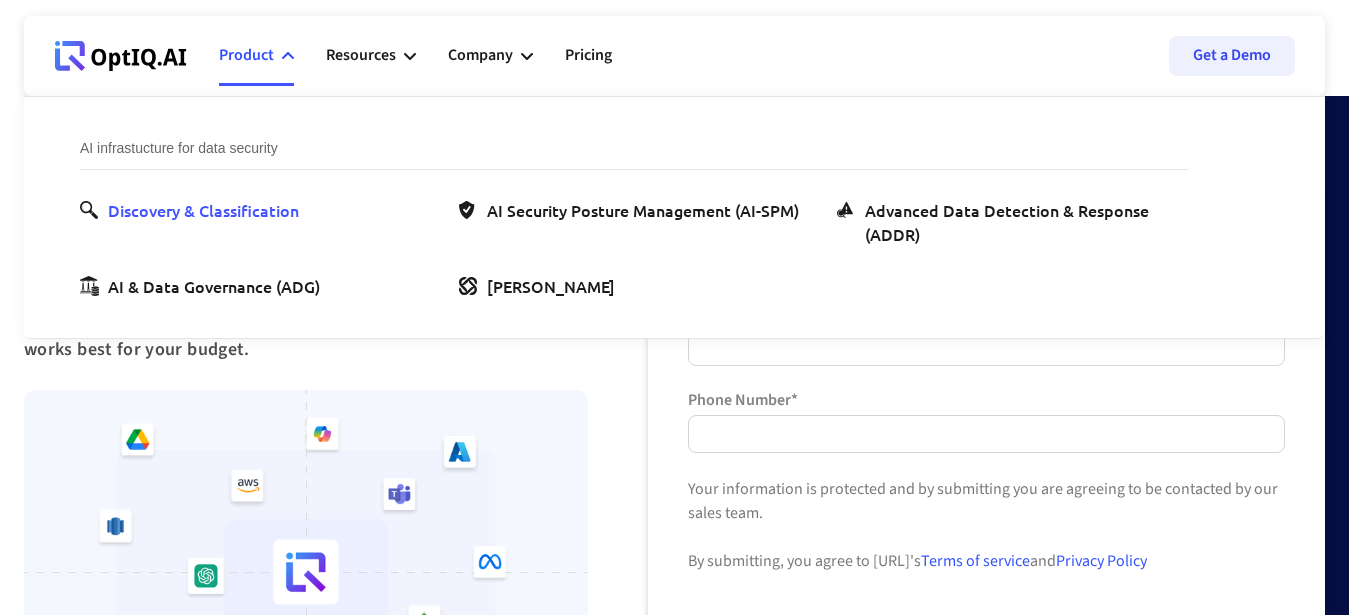 click on "Discovery & Classification" at bounding box center [203, 210] 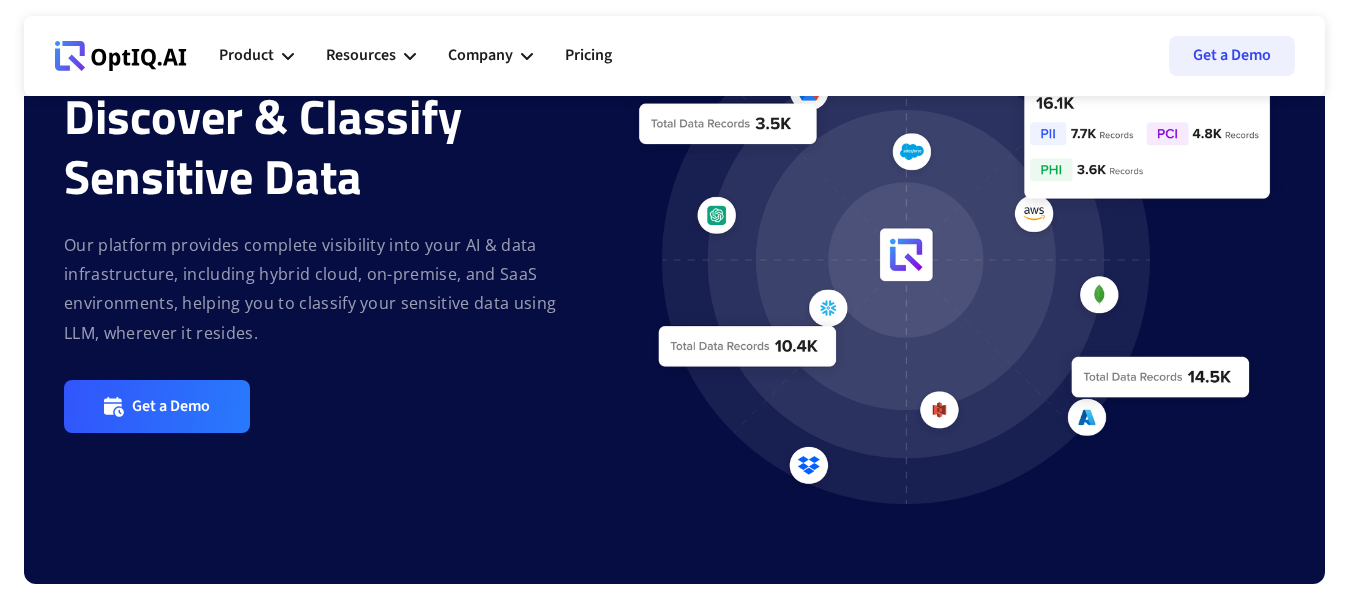 scroll, scrollTop: 102, scrollLeft: 0, axis: vertical 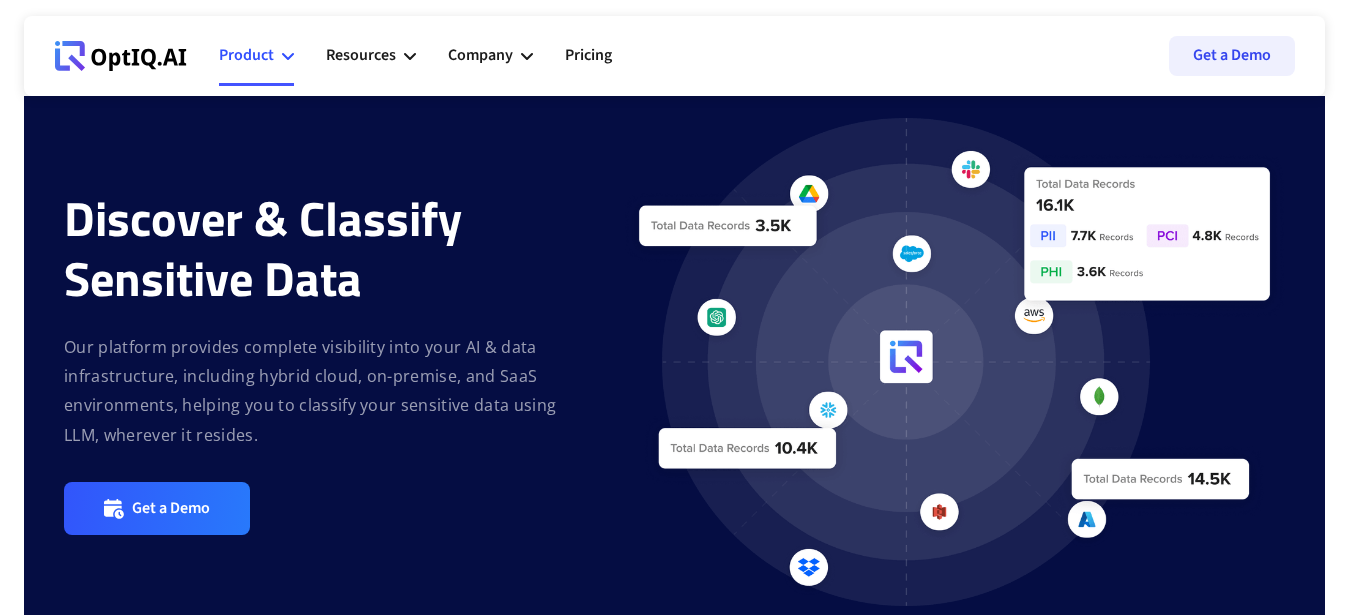 click on "Product" at bounding box center [256, 56] 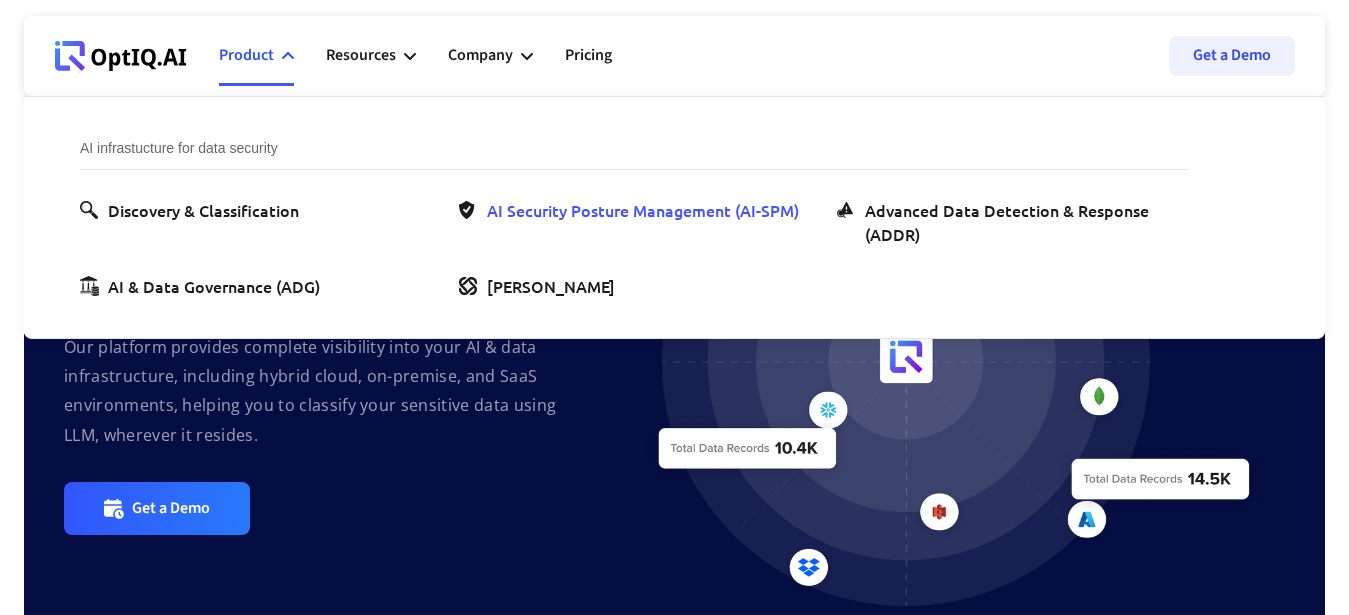 click on "AI Security Posture Management (AI-SPM)" at bounding box center (643, 210) 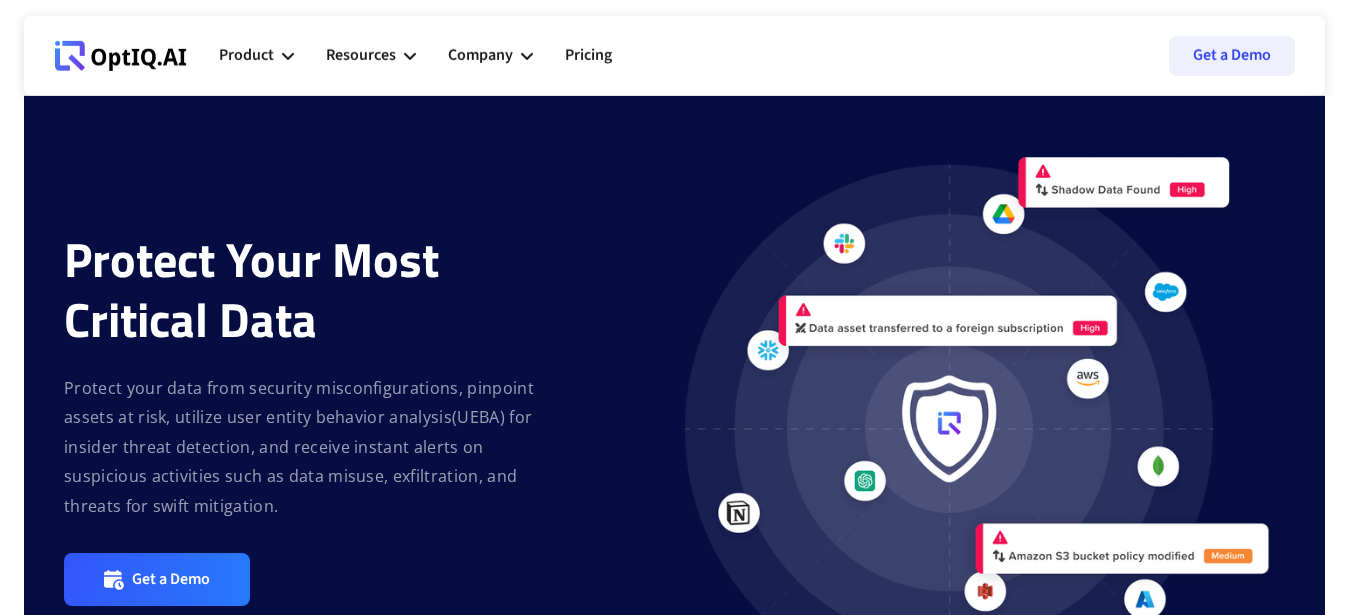 scroll, scrollTop: 102, scrollLeft: 0, axis: vertical 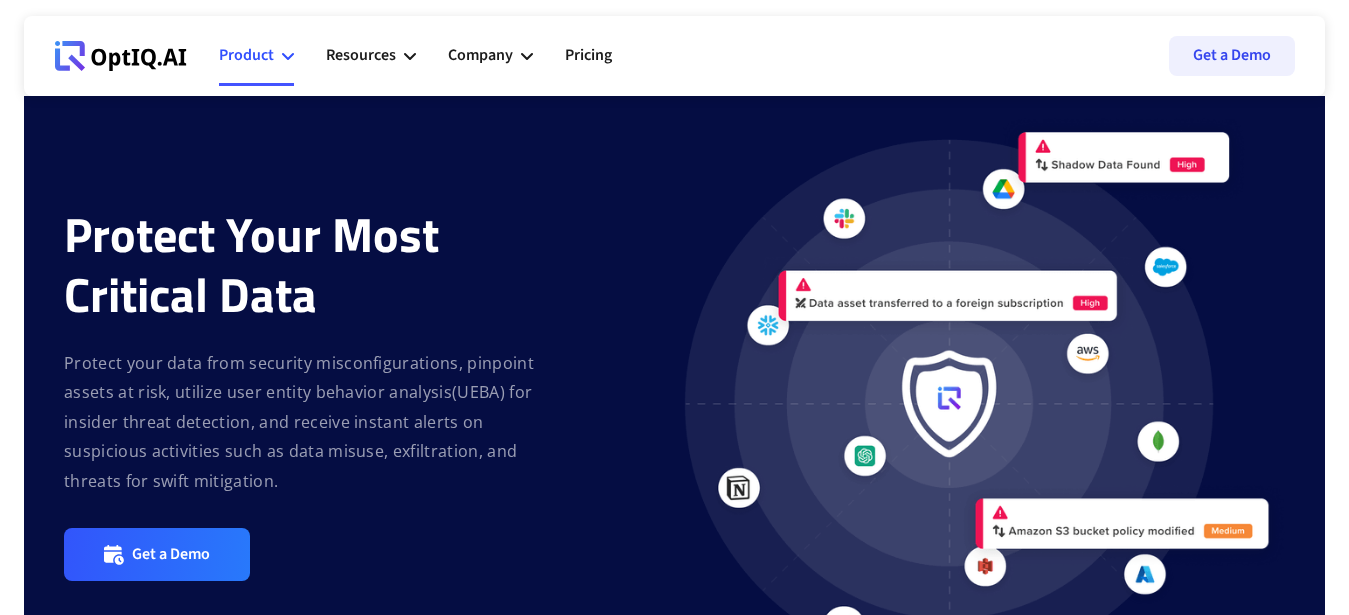 click on "Product" at bounding box center [246, 55] 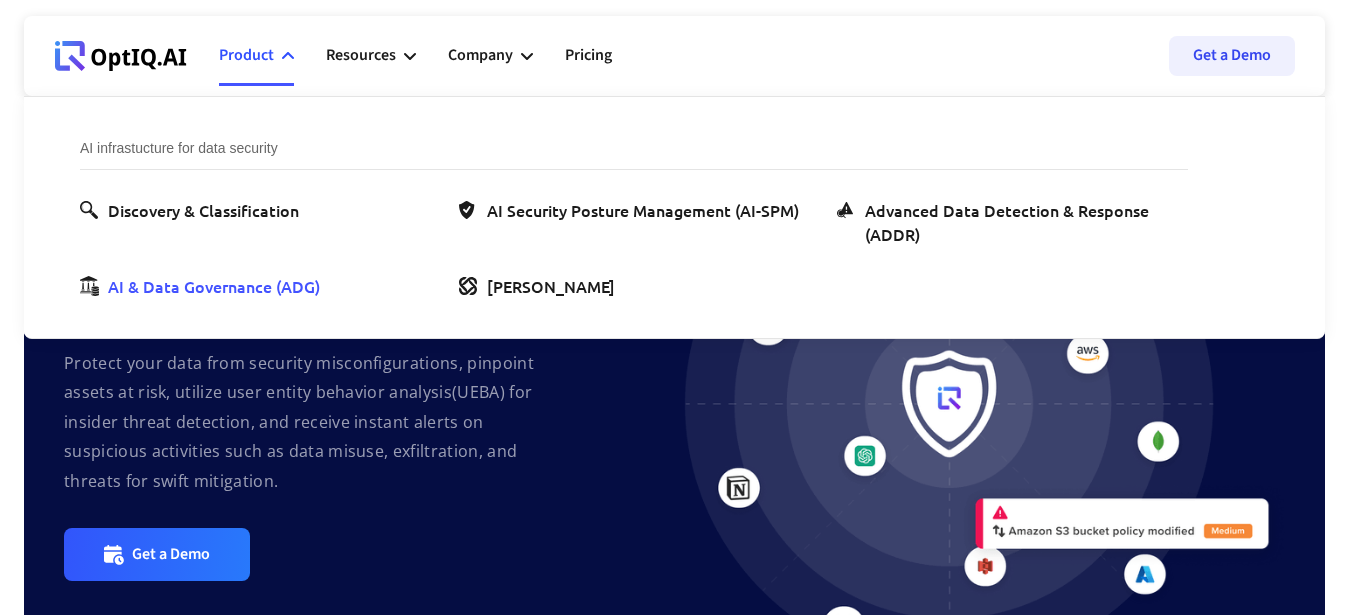 click on "AI & Data Governance (ADG)" at bounding box center (214, 286) 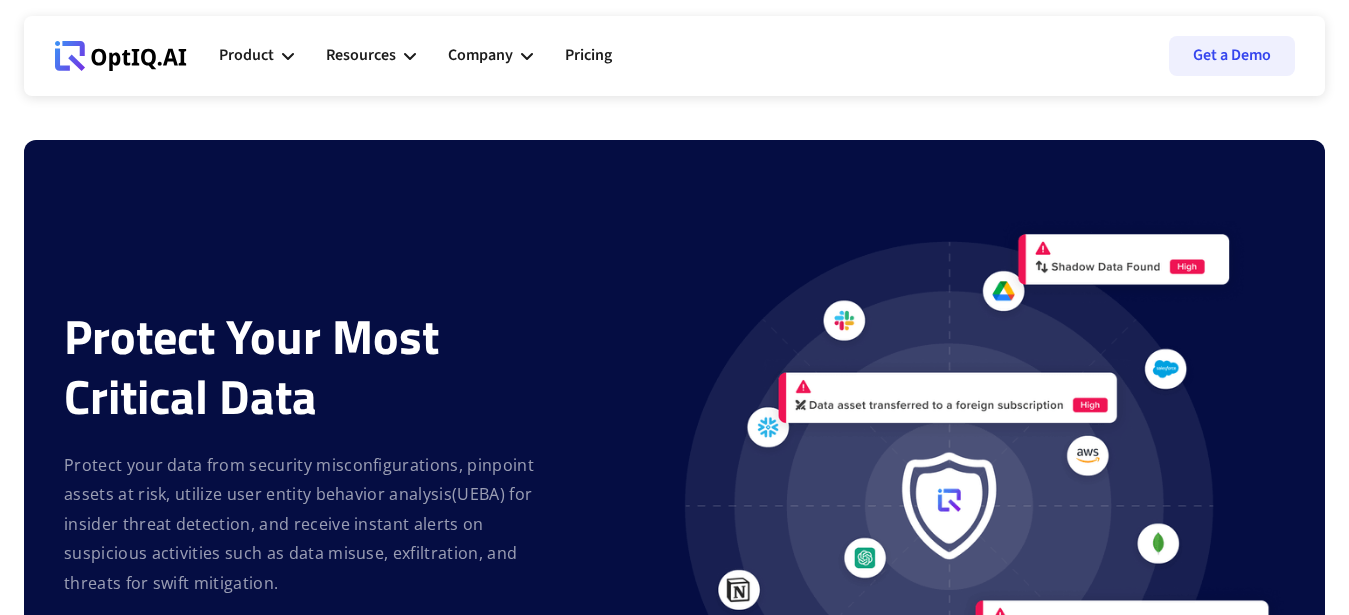 scroll, scrollTop: 2758, scrollLeft: 0, axis: vertical 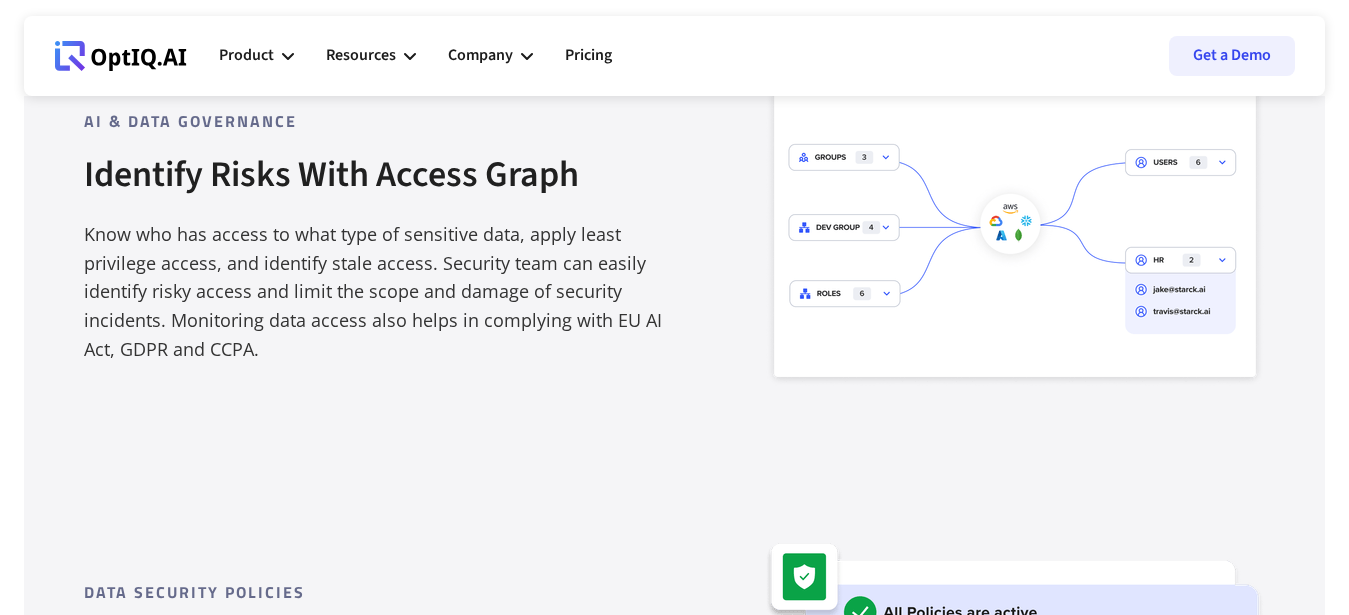 drag, startPoint x: 193, startPoint y: 52, endPoint x: 70, endPoint y: 52, distance: 123 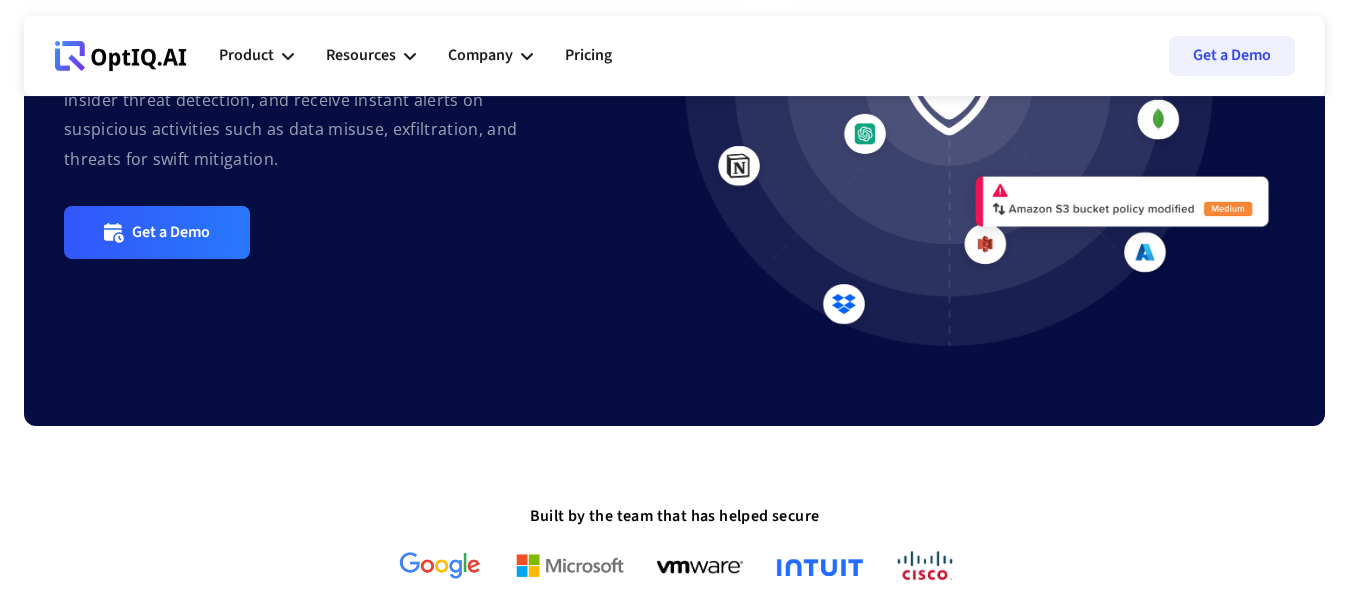 scroll, scrollTop: 411, scrollLeft: 0, axis: vertical 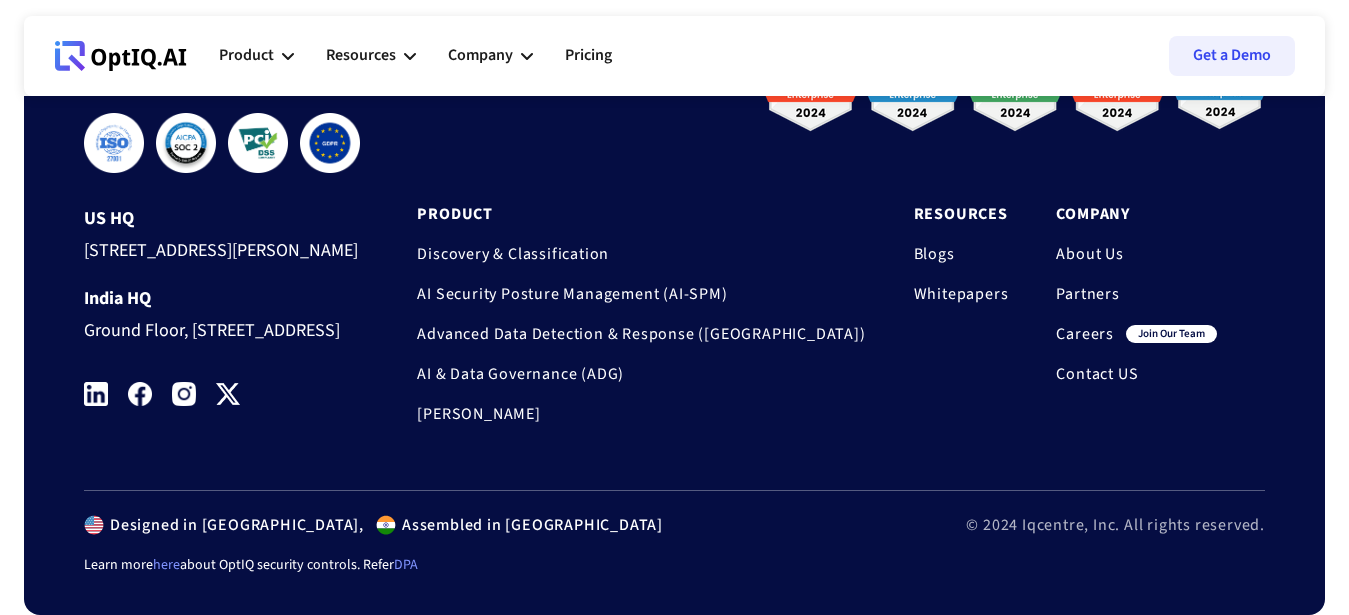 click on "About Us" at bounding box center (1136, 254) 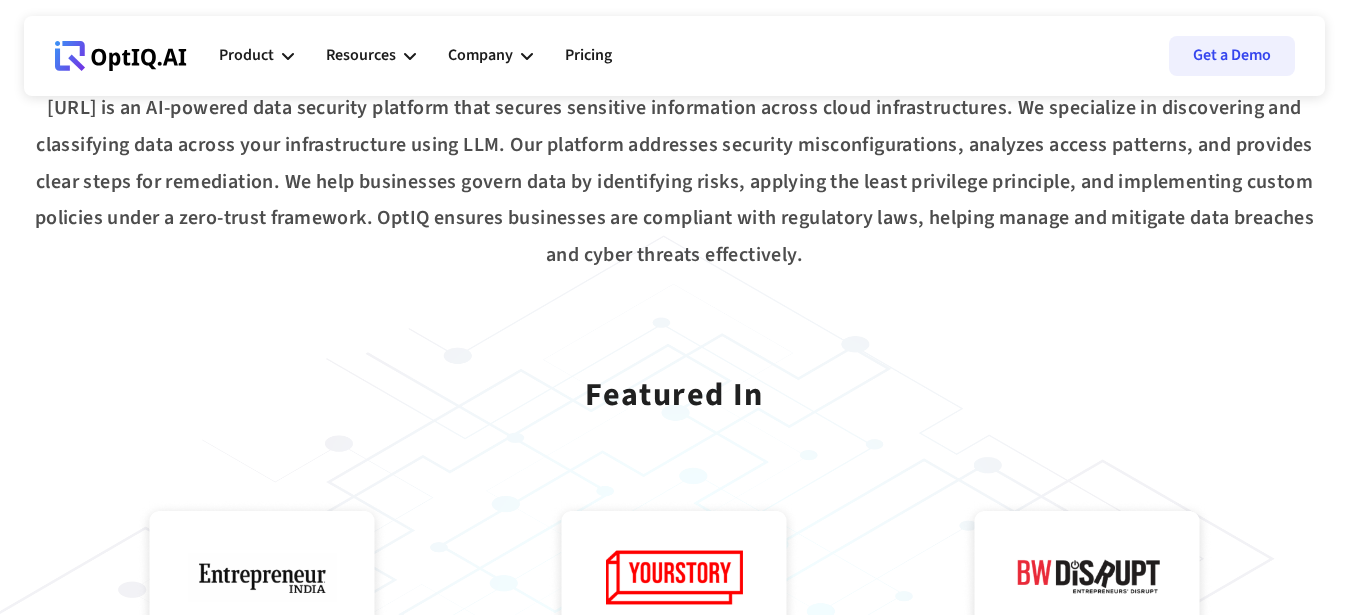 scroll, scrollTop: 204, scrollLeft: 0, axis: vertical 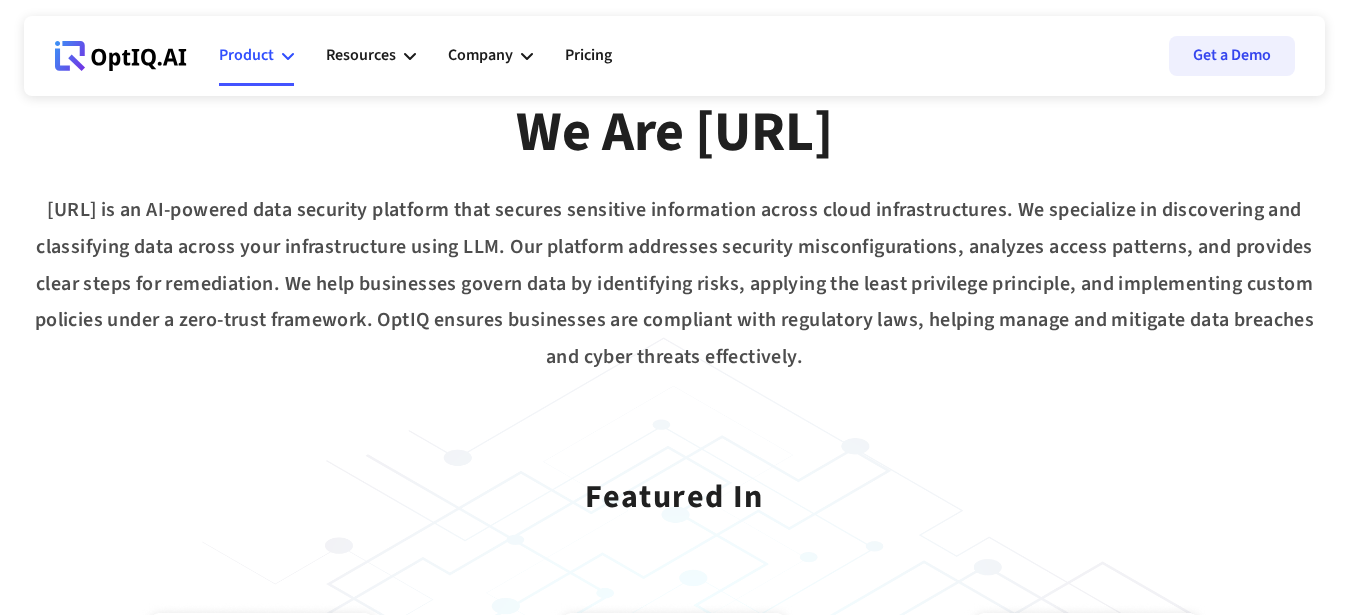click on "Product" at bounding box center (246, 55) 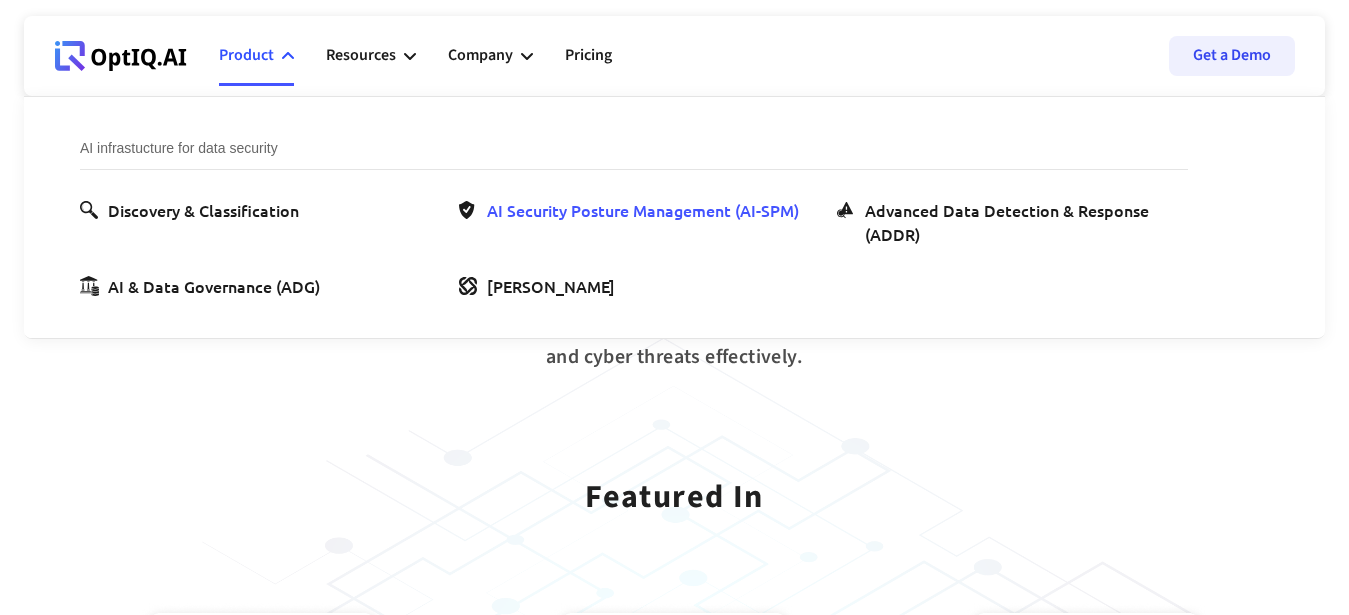 click on "AI Security Posture Management (AI-SPM)" at bounding box center [643, 210] 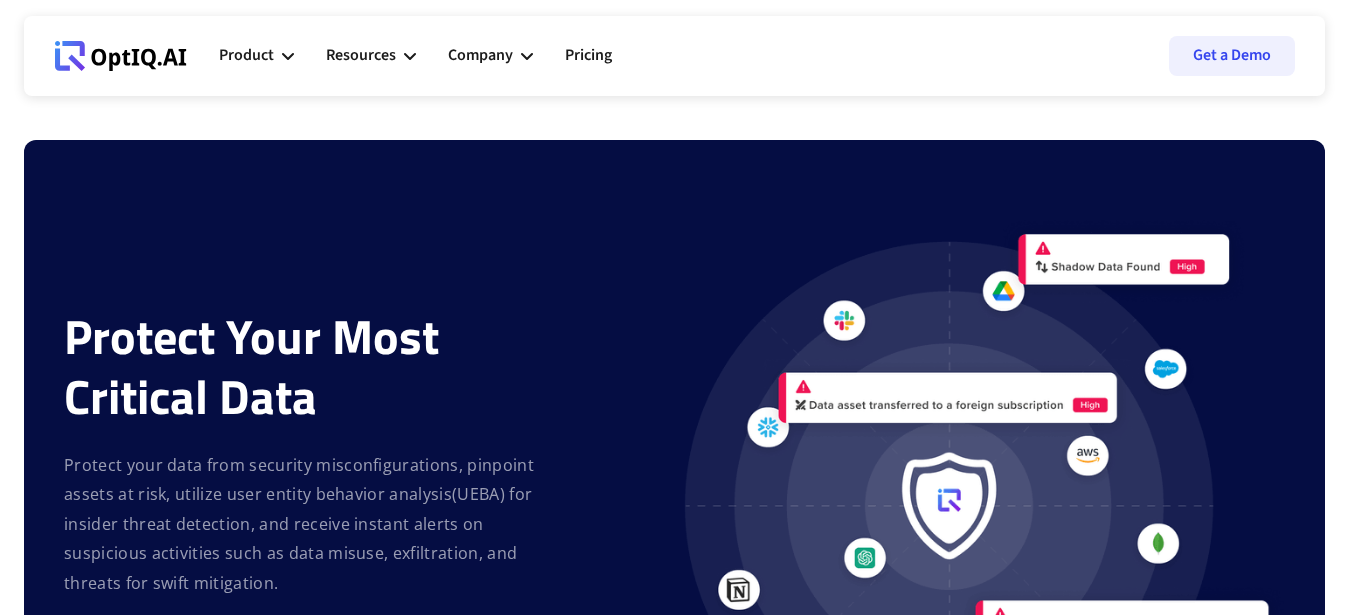 scroll, scrollTop: 0, scrollLeft: 0, axis: both 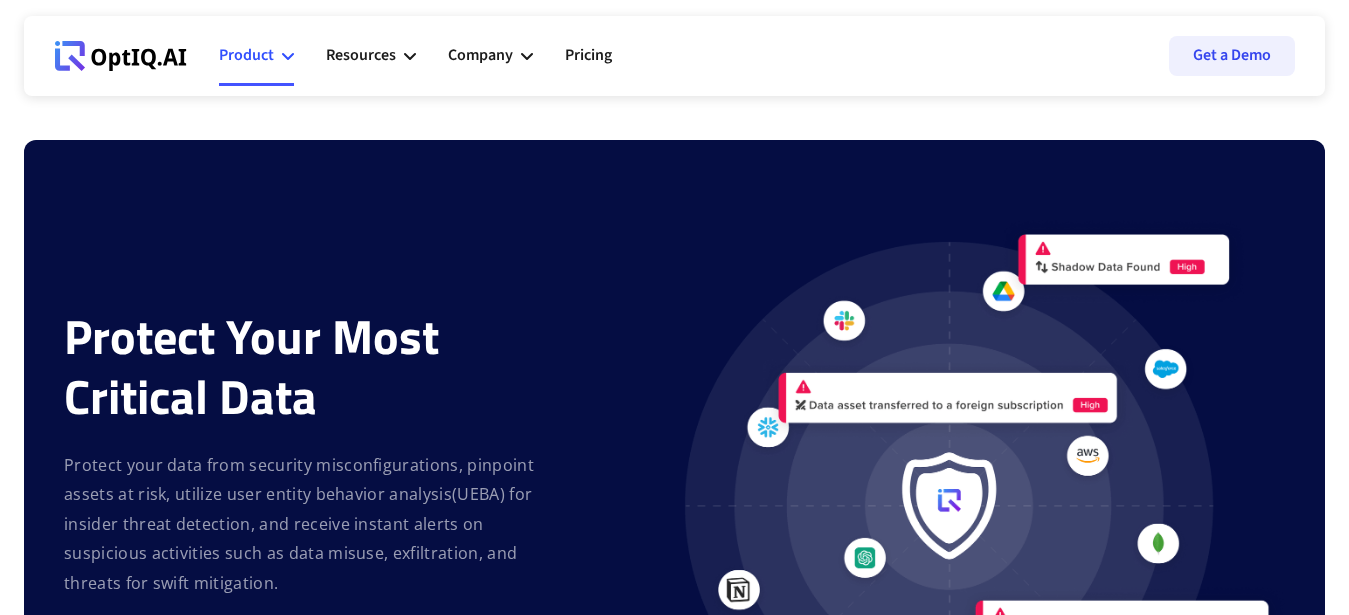 click on "Product" at bounding box center (246, 55) 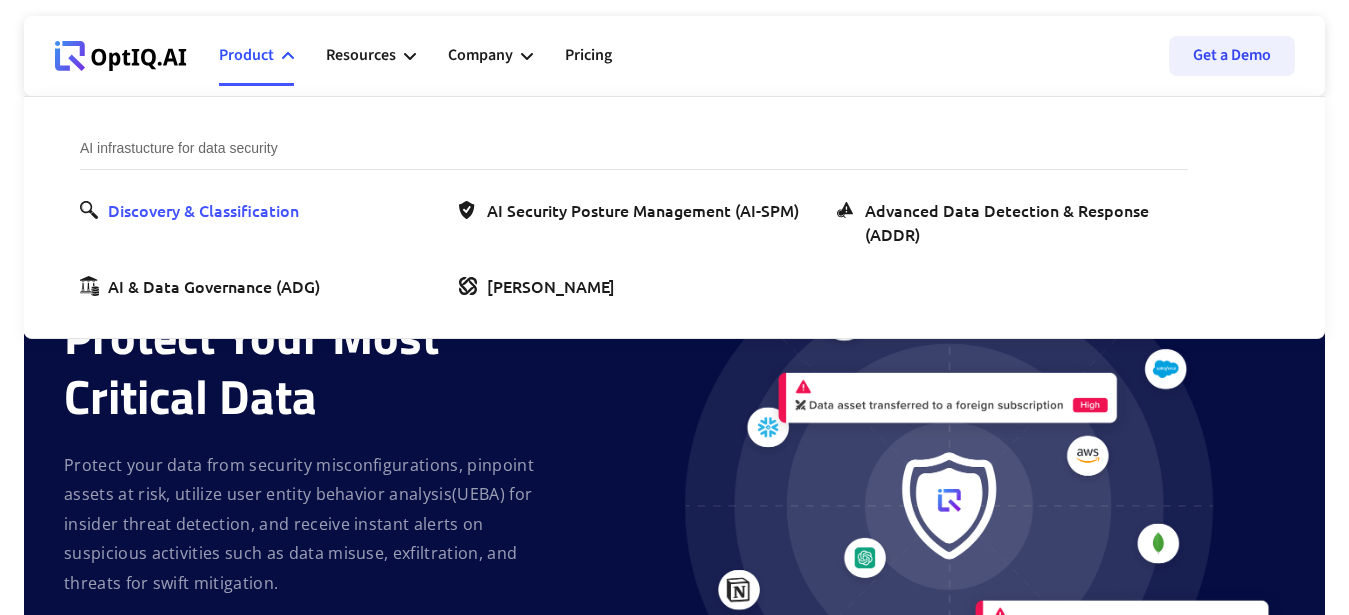 click on "Discovery & Classification" at bounding box center (203, 210) 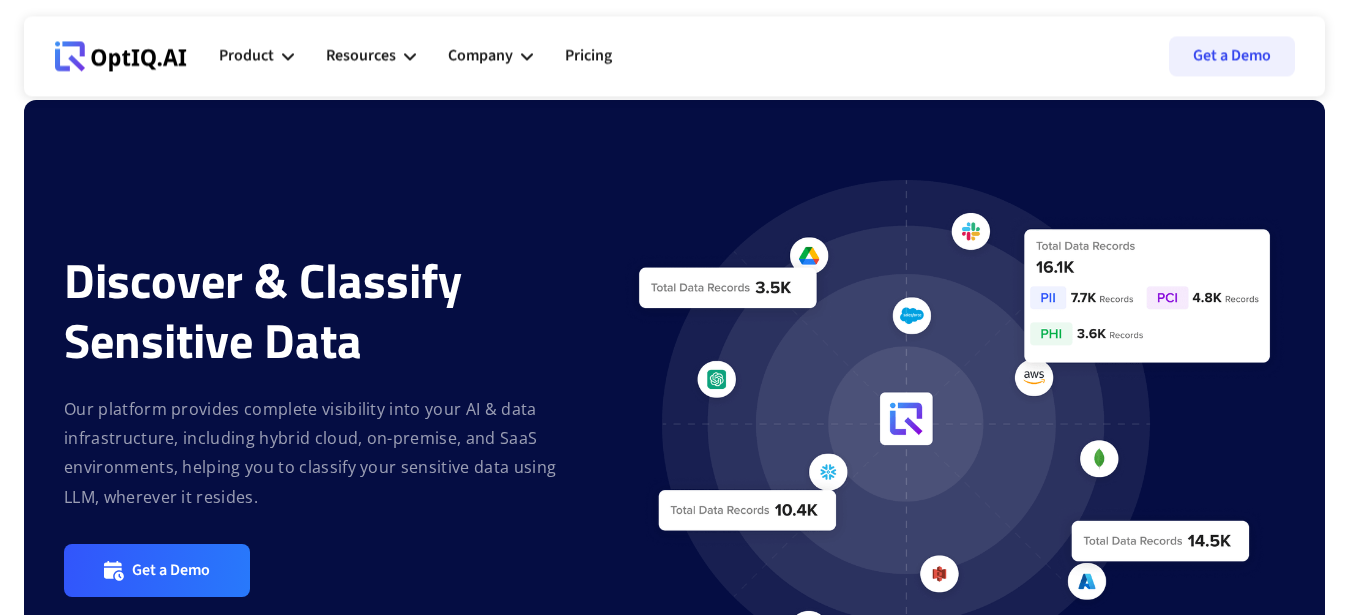 scroll, scrollTop: 0, scrollLeft: 0, axis: both 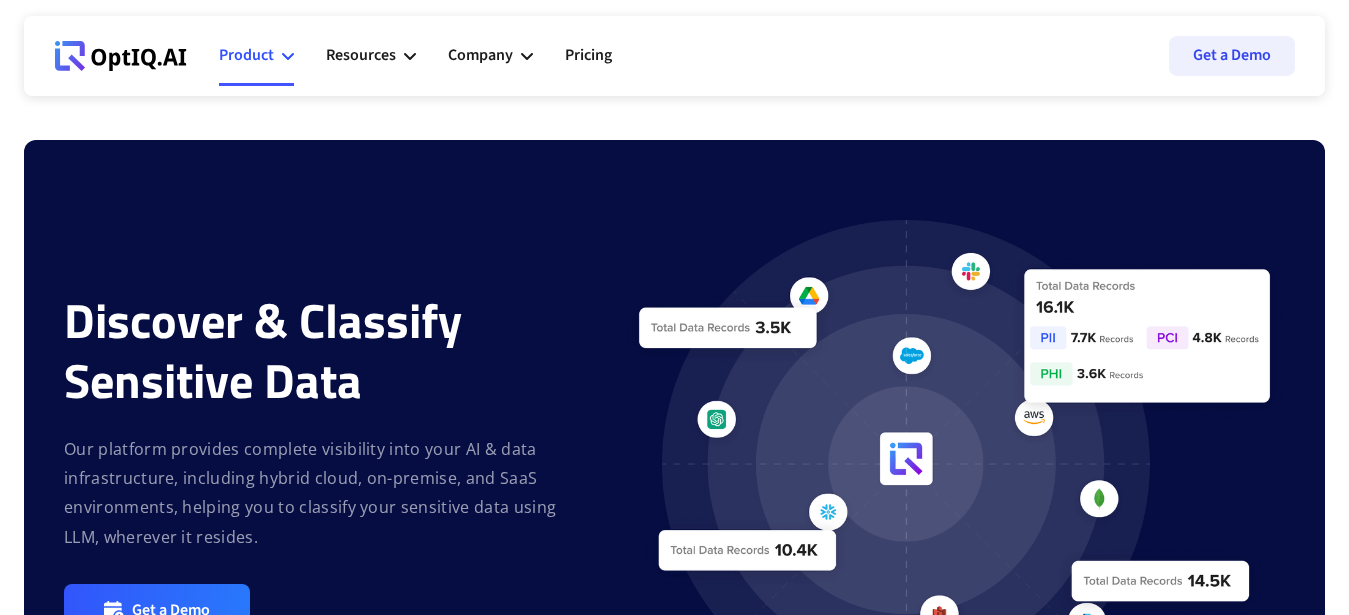 click on "Product" at bounding box center (246, 55) 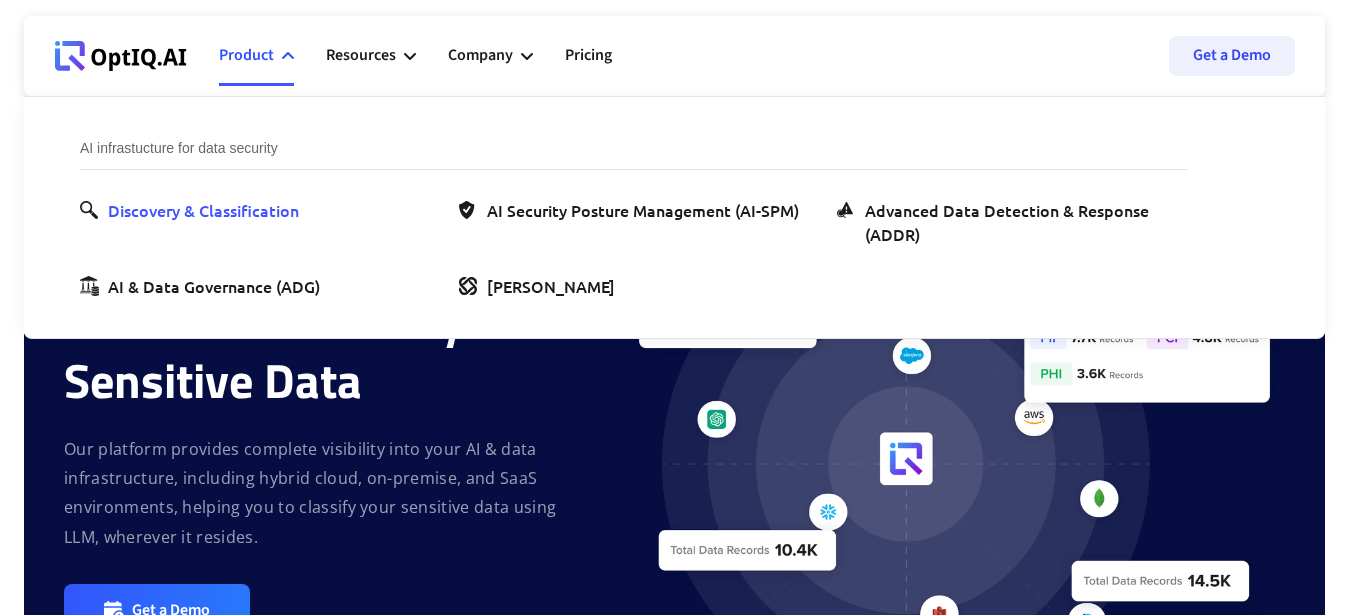 click on "Discovery & Classification" at bounding box center [203, 210] 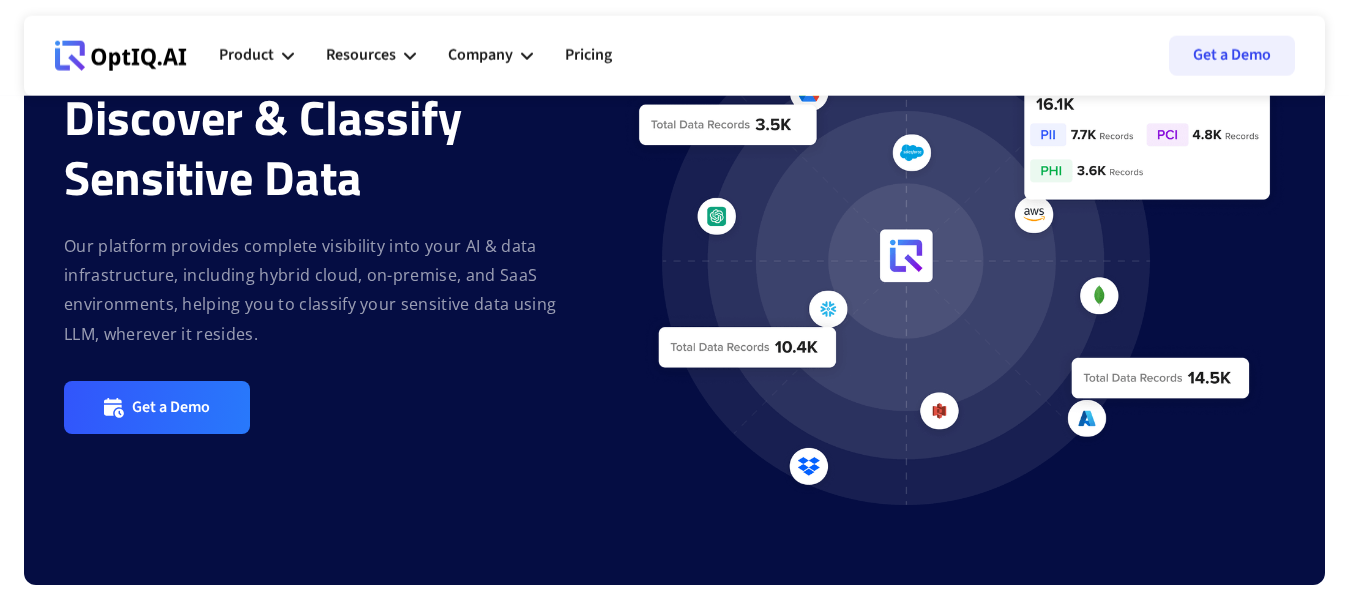 scroll, scrollTop: 204, scrollLeft: 0, axis: vertical 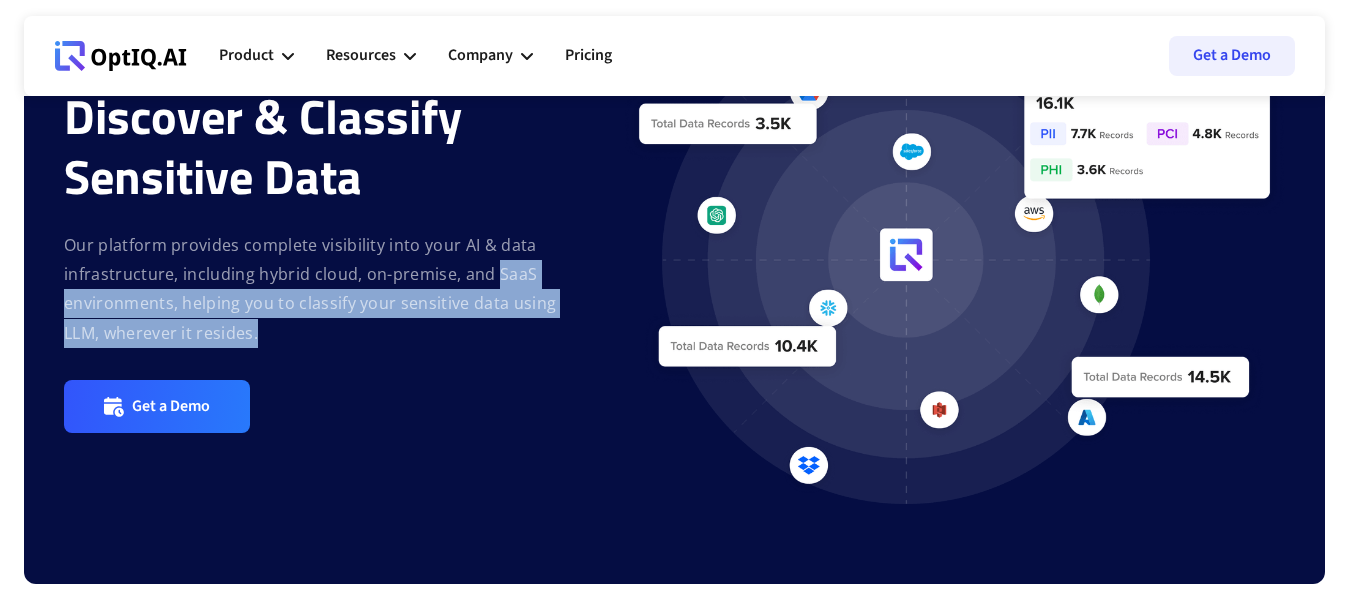 drag, startPoint x: 492, startPoint y: 275, endPoint x: 571, endPoint y: 322, distance: 91.92388 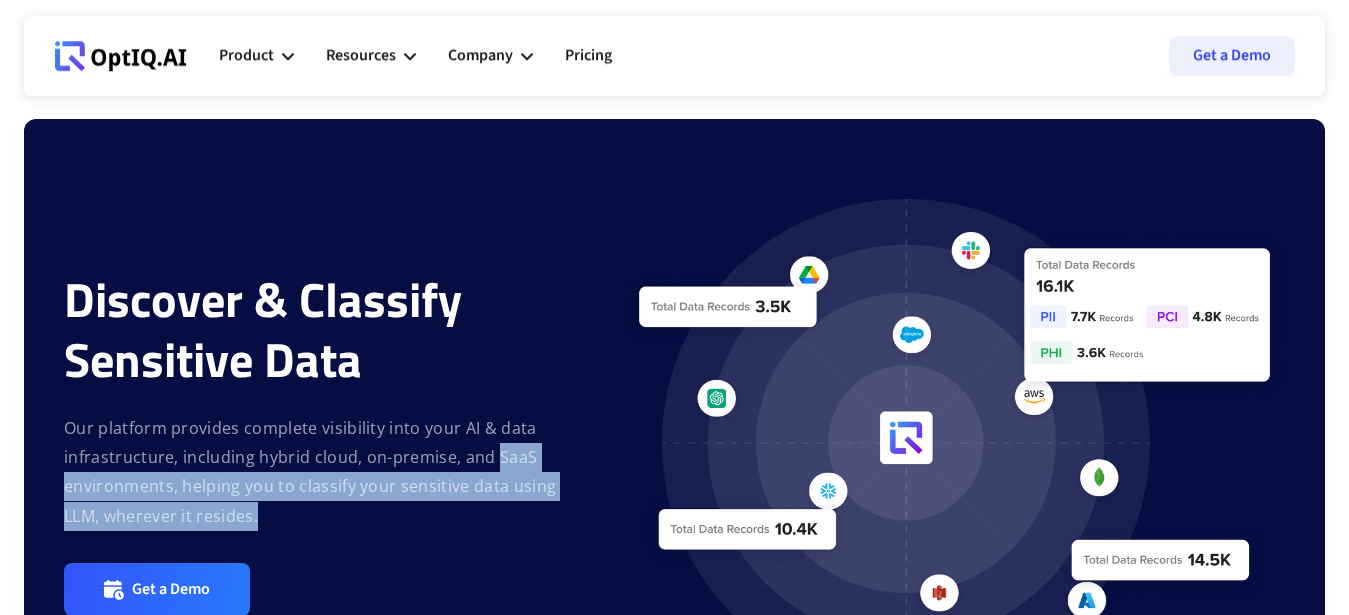 scroll, scrollTop: 0, scrollLeft: 0, axis: both 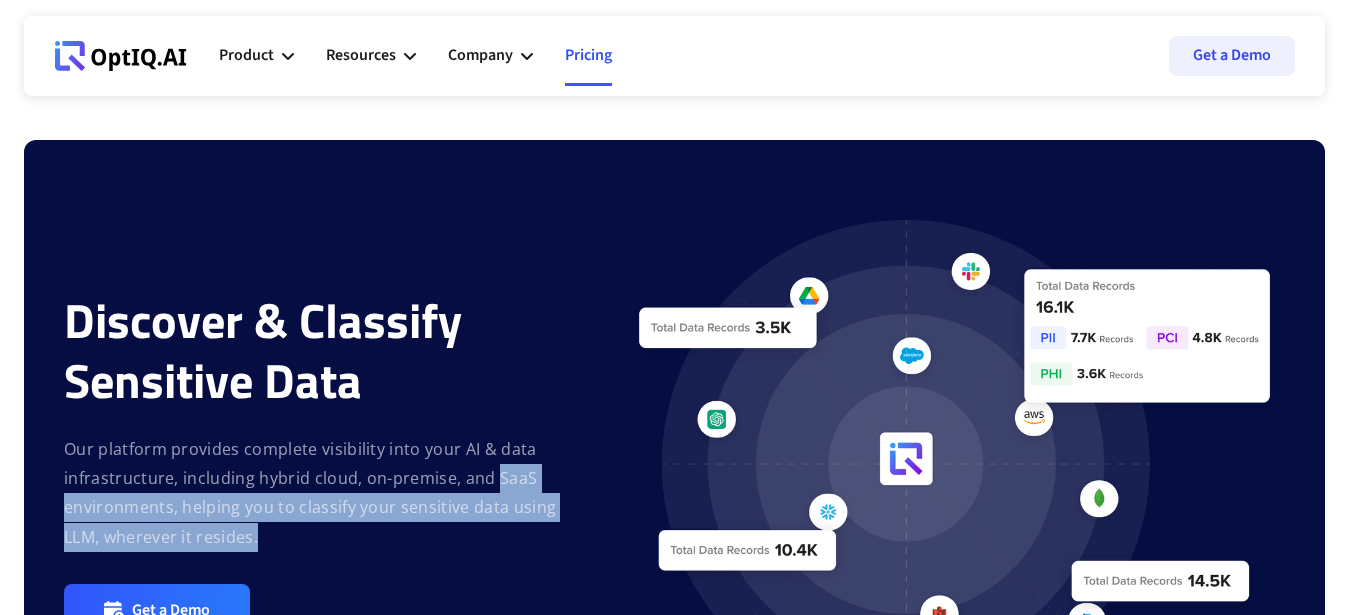 click on "Pricing" at bounding box center (588, 56) 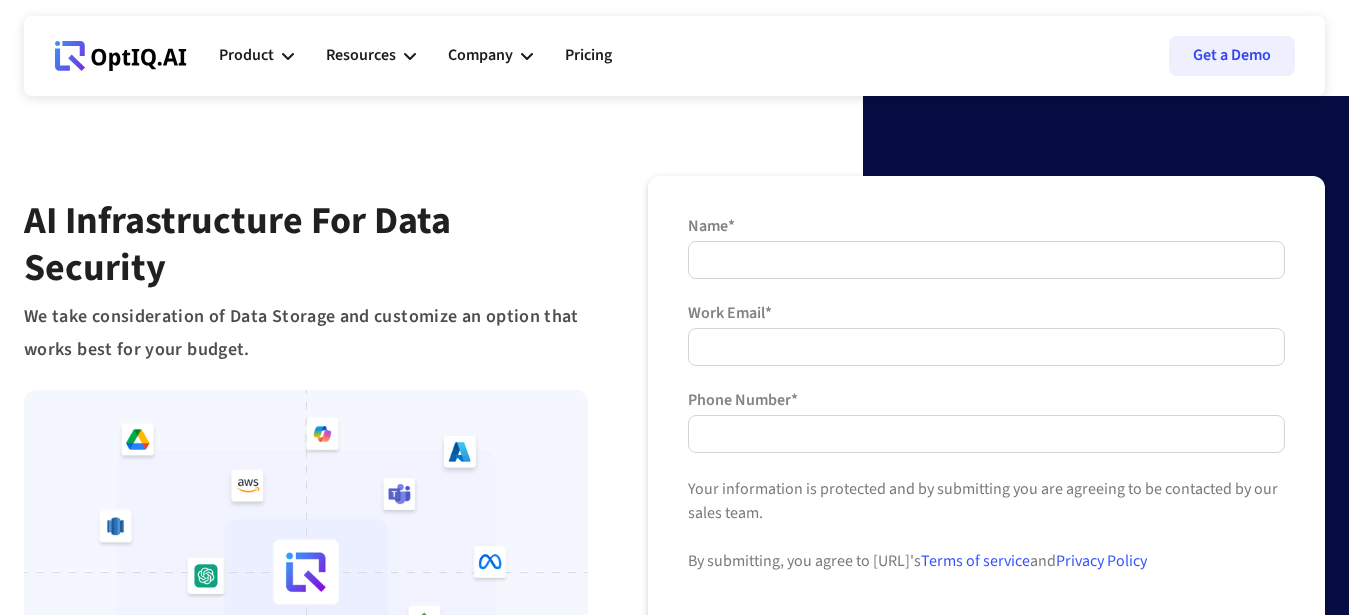 scroll, scrollTop: 0, scrollLeft: 0, axis: both 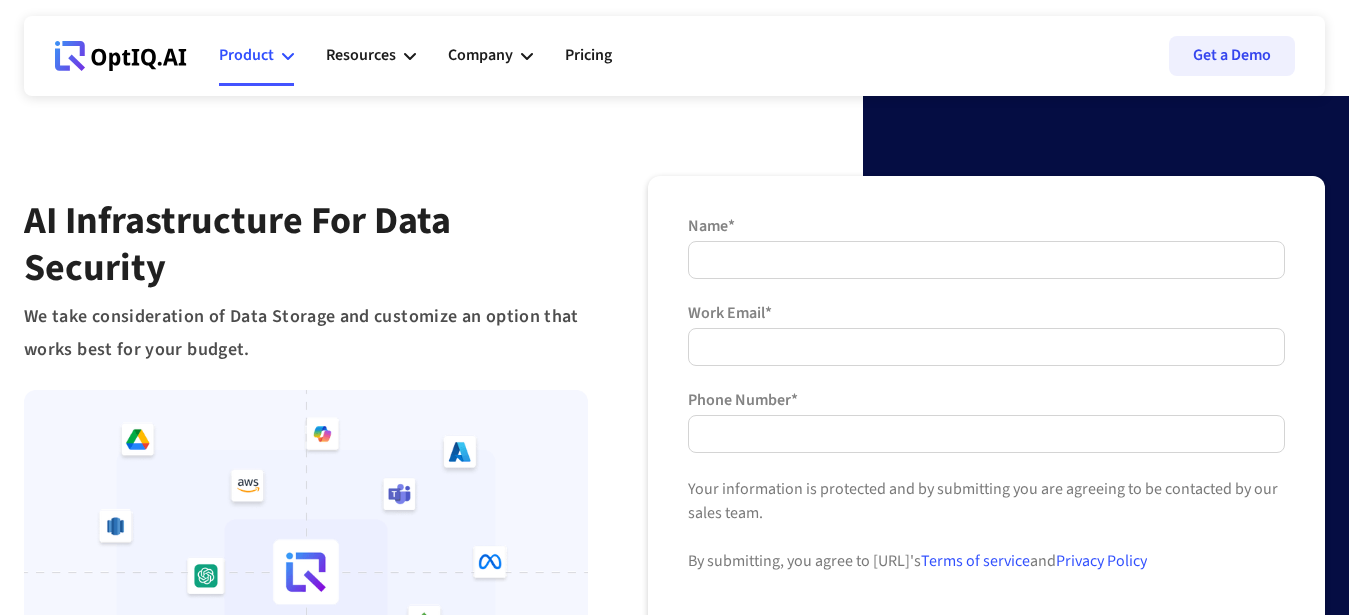 click on "Product" at bounding box center [246, 55] 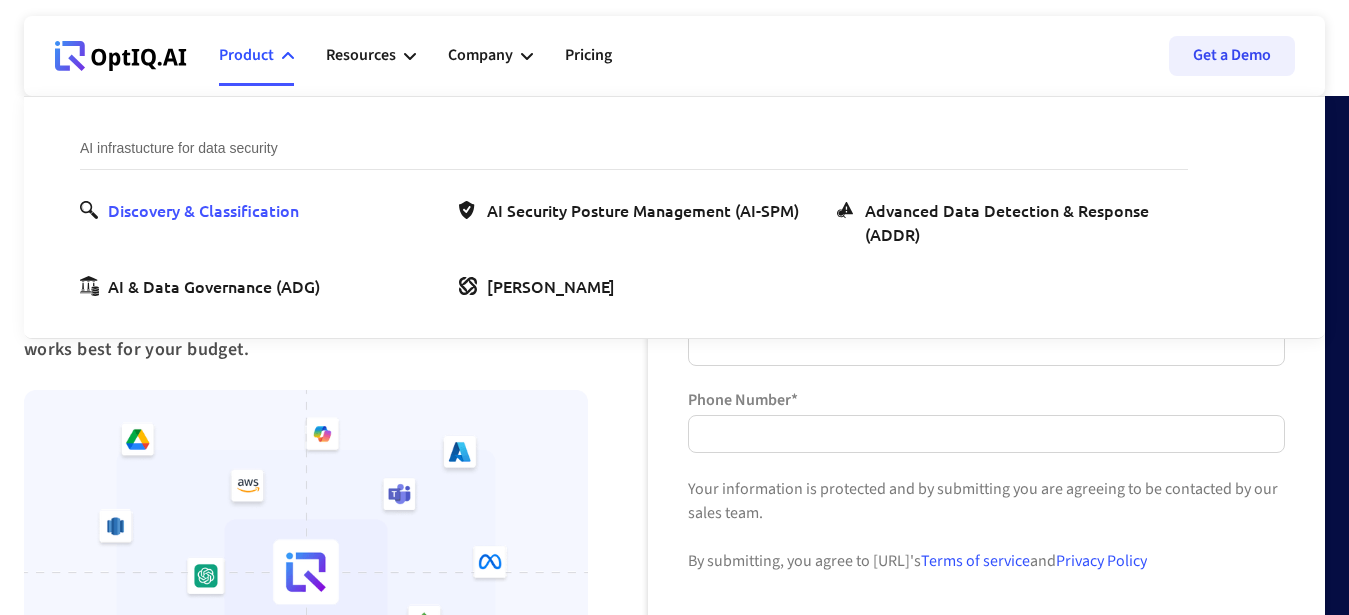 click on "Discovery & Classification" at bounding box center (203, 210) 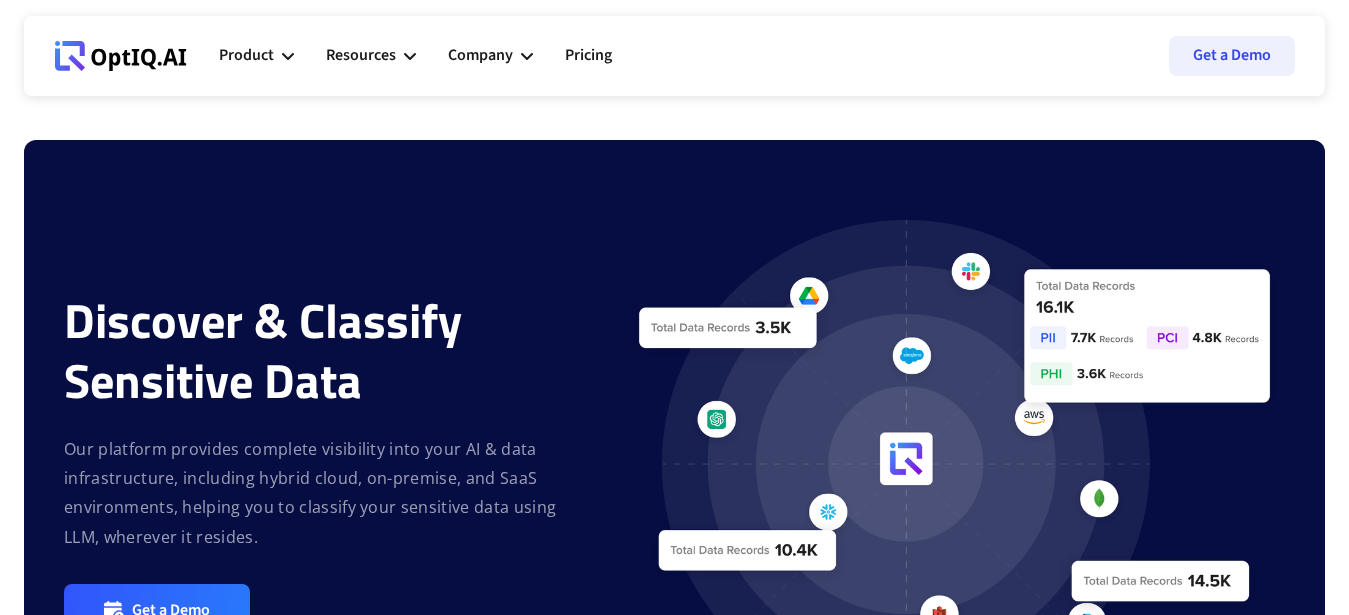 scroll, scrollTop: 0, scrollLeft: 0, axis: both 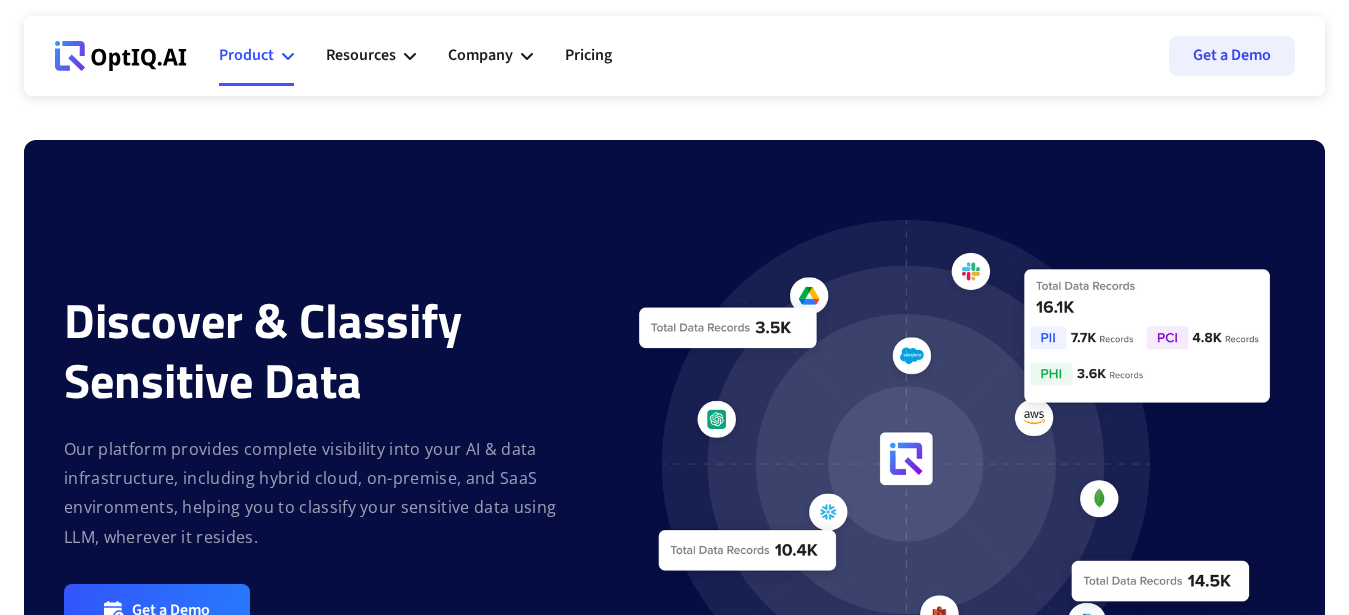 click on "Product" at bounding box center [246, 55] 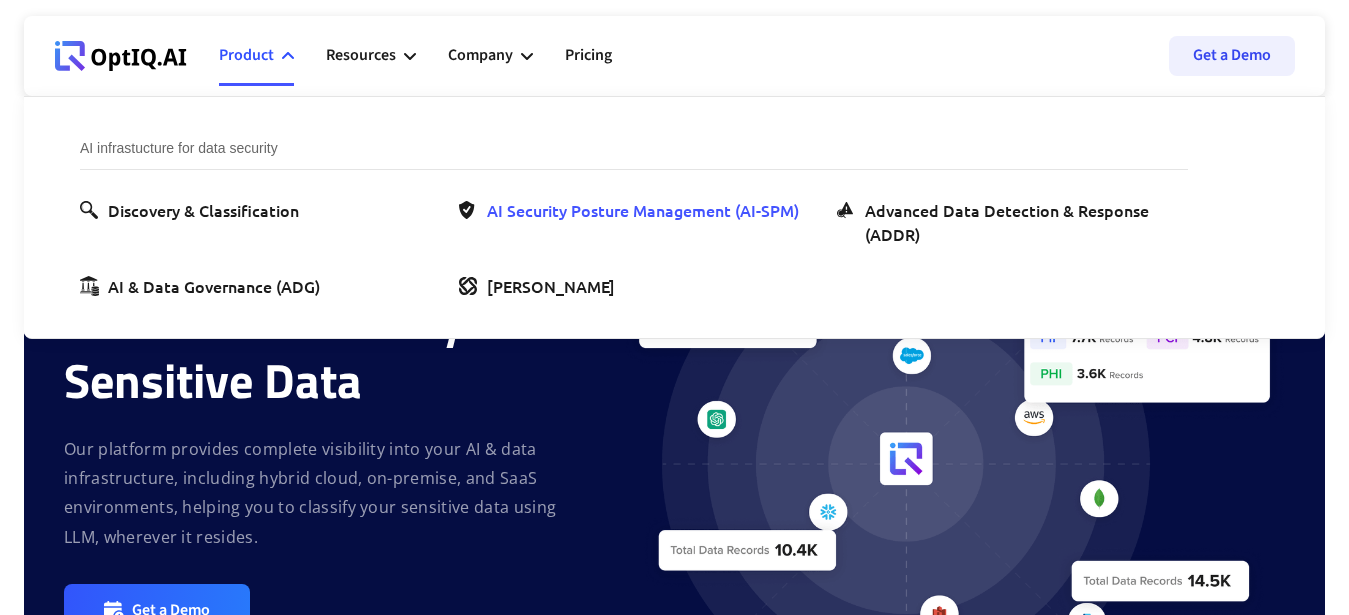 click on "AI Security Posture Management (AI-SPM)" at bounding box center [643, 210] 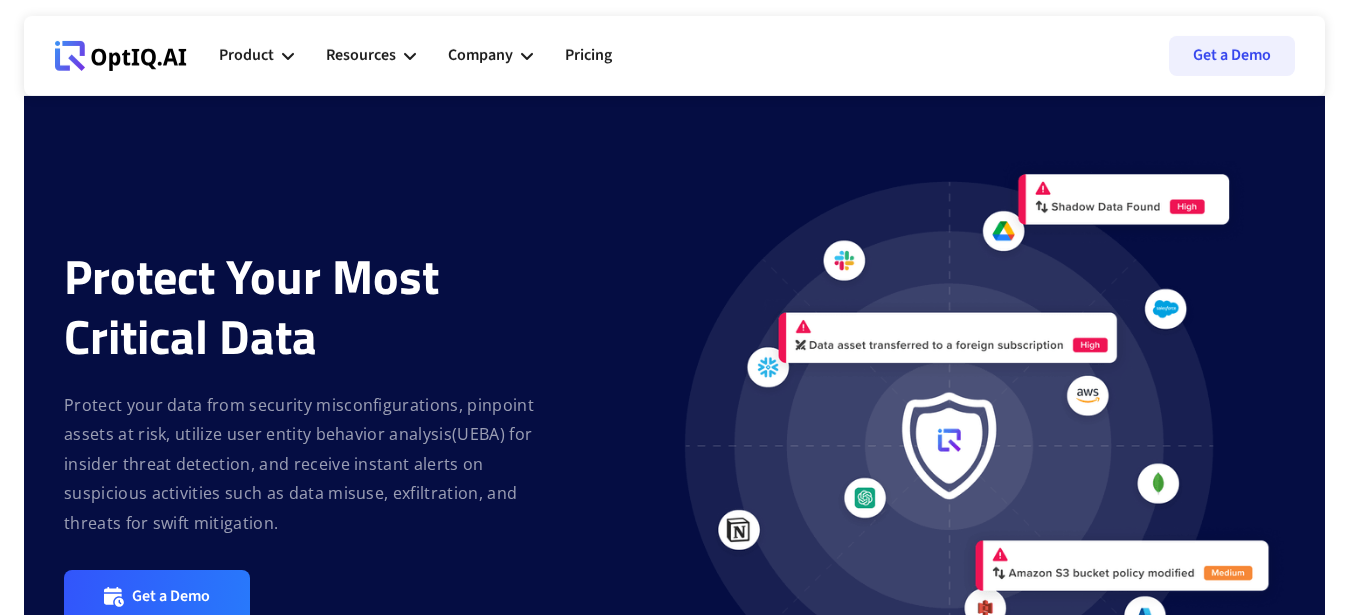 scroll, scrollTop: 0, scrollLeft: 0, axis: both 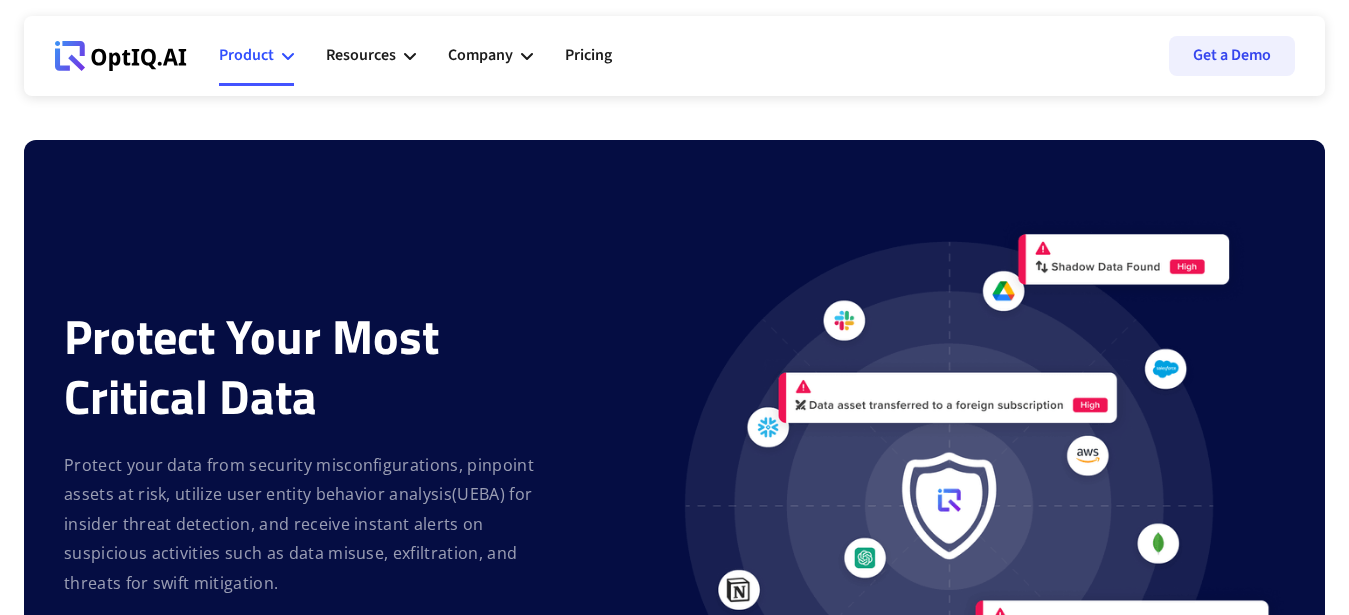 click on "Product" at bounding box center [256, 56] 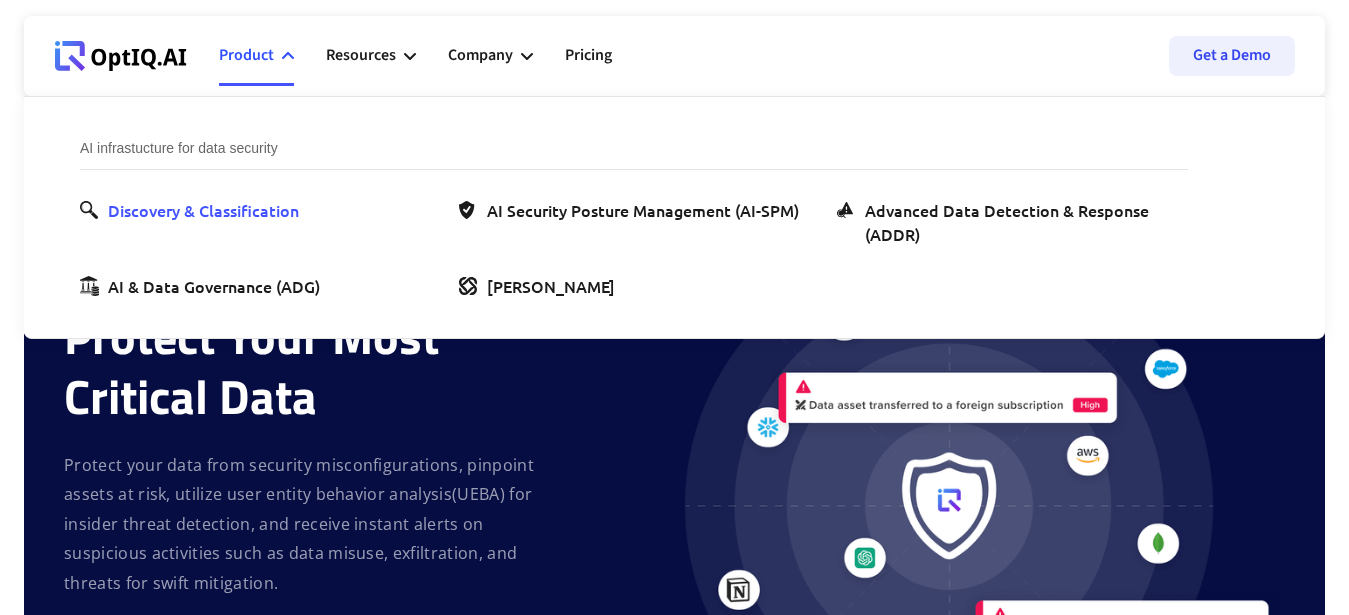 click on "Discovery & Classification" at bounding box center [203, 210] 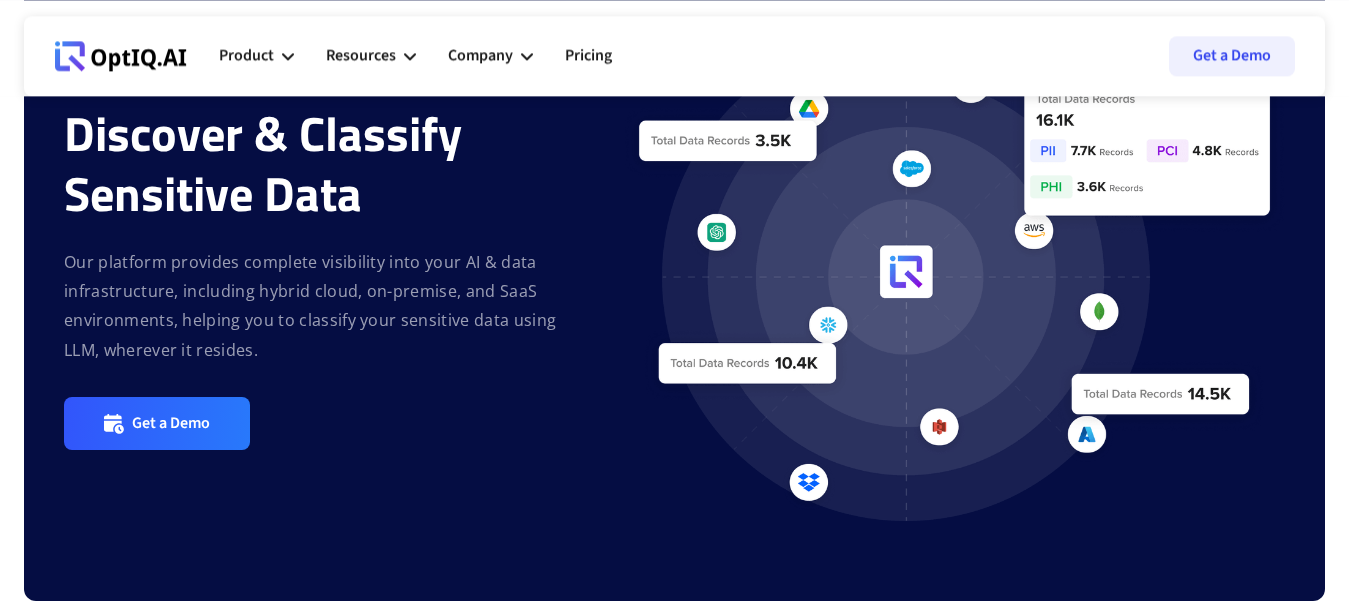 scroll, scrollTop: 204, scrollLeft: 0, axis: vertical 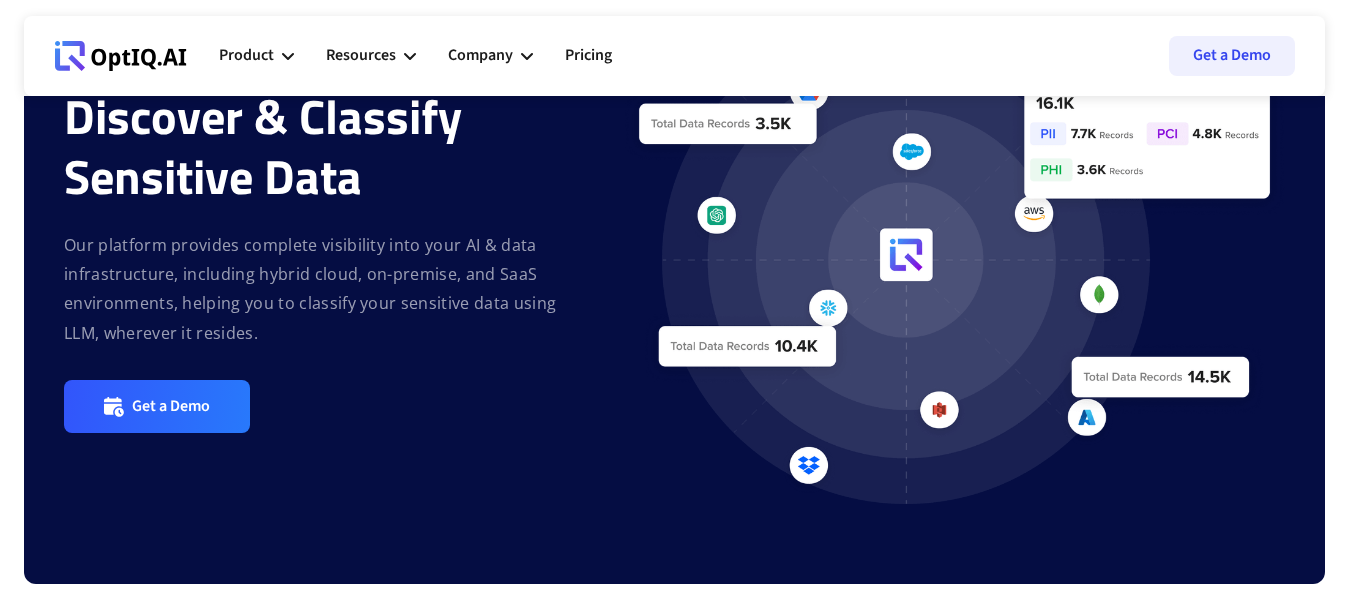 click on "Our platform provides complete visibility into your AI & data infrastructure, including hybrid cloud, on-premise, and SaaS environments, helping you to classify your sensitive data using LLM, wherever it resides." at bounding box center [310, 289] 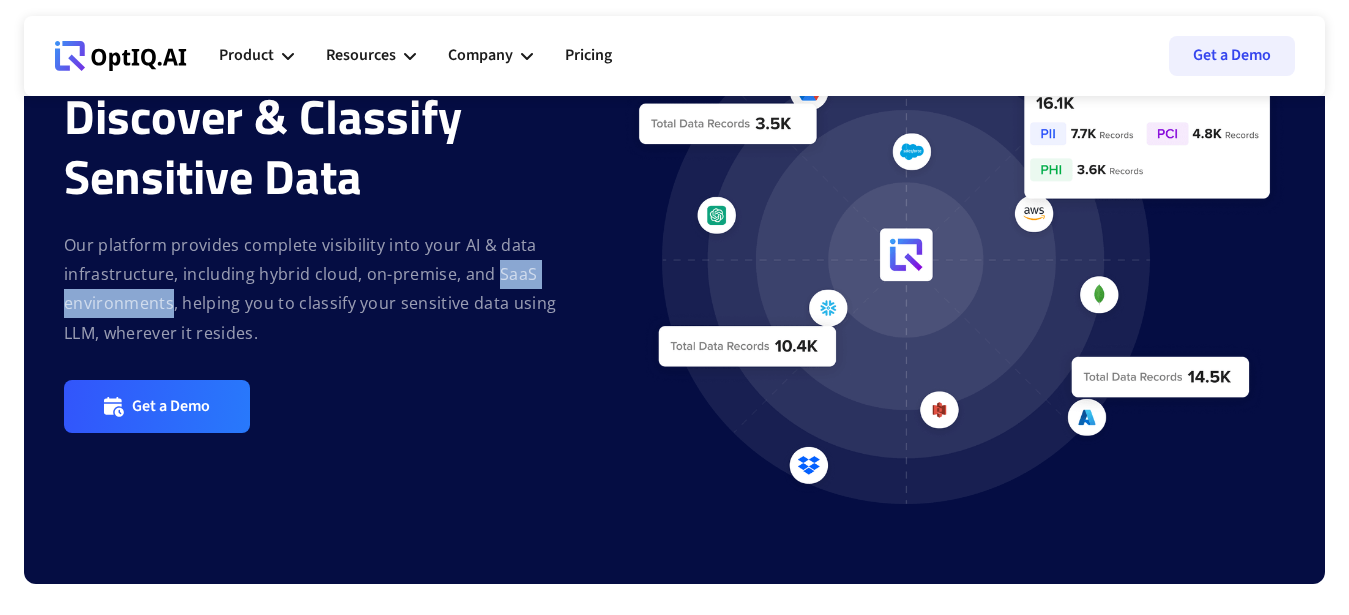 drag, startPoint x: 503, startPoint y: 272, endPoint x: 874, endPoint y: 515, distance: 443.49747 